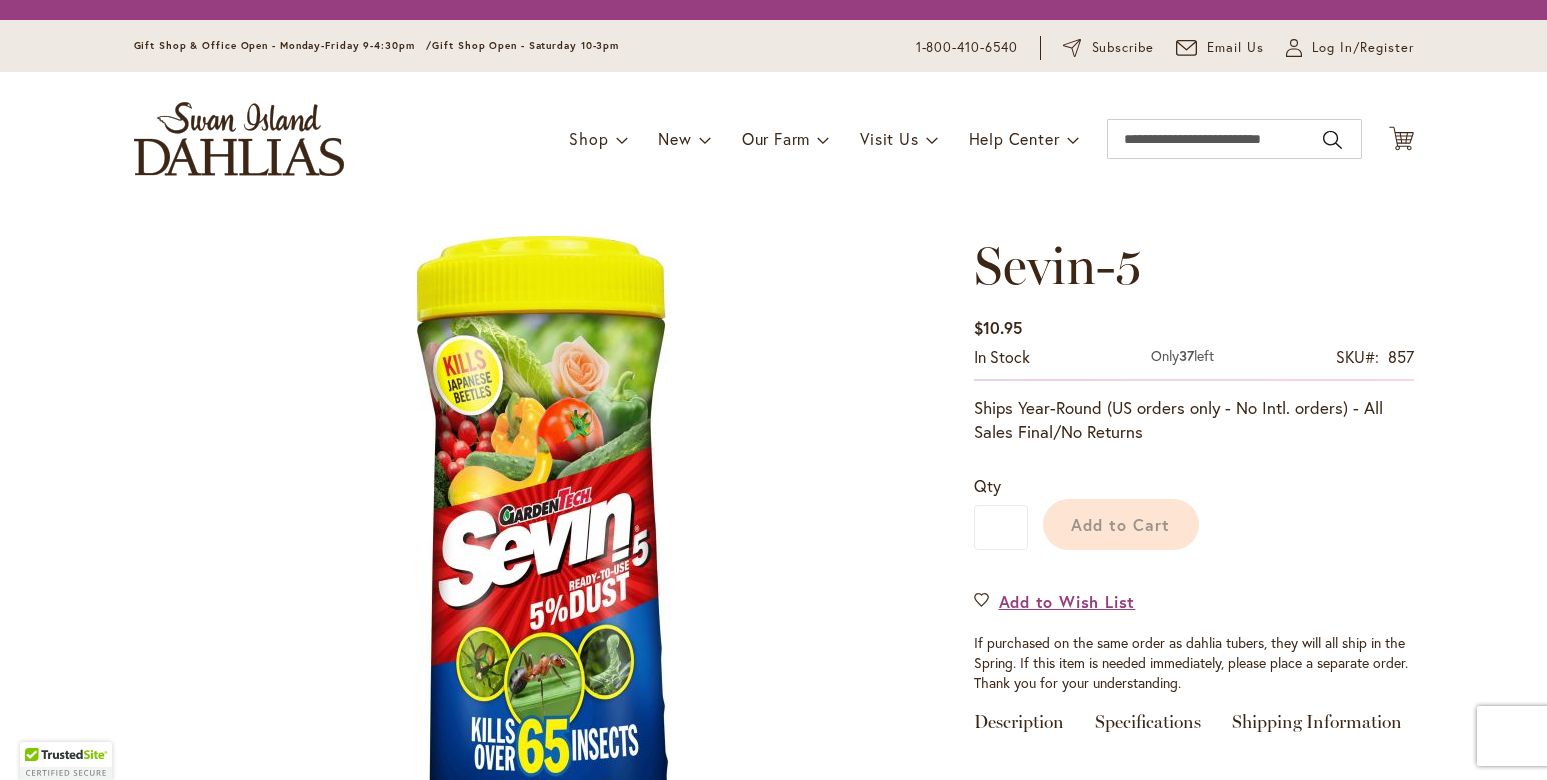 scroll, scrollTop: 0, scrollLeft: 0, axis: both 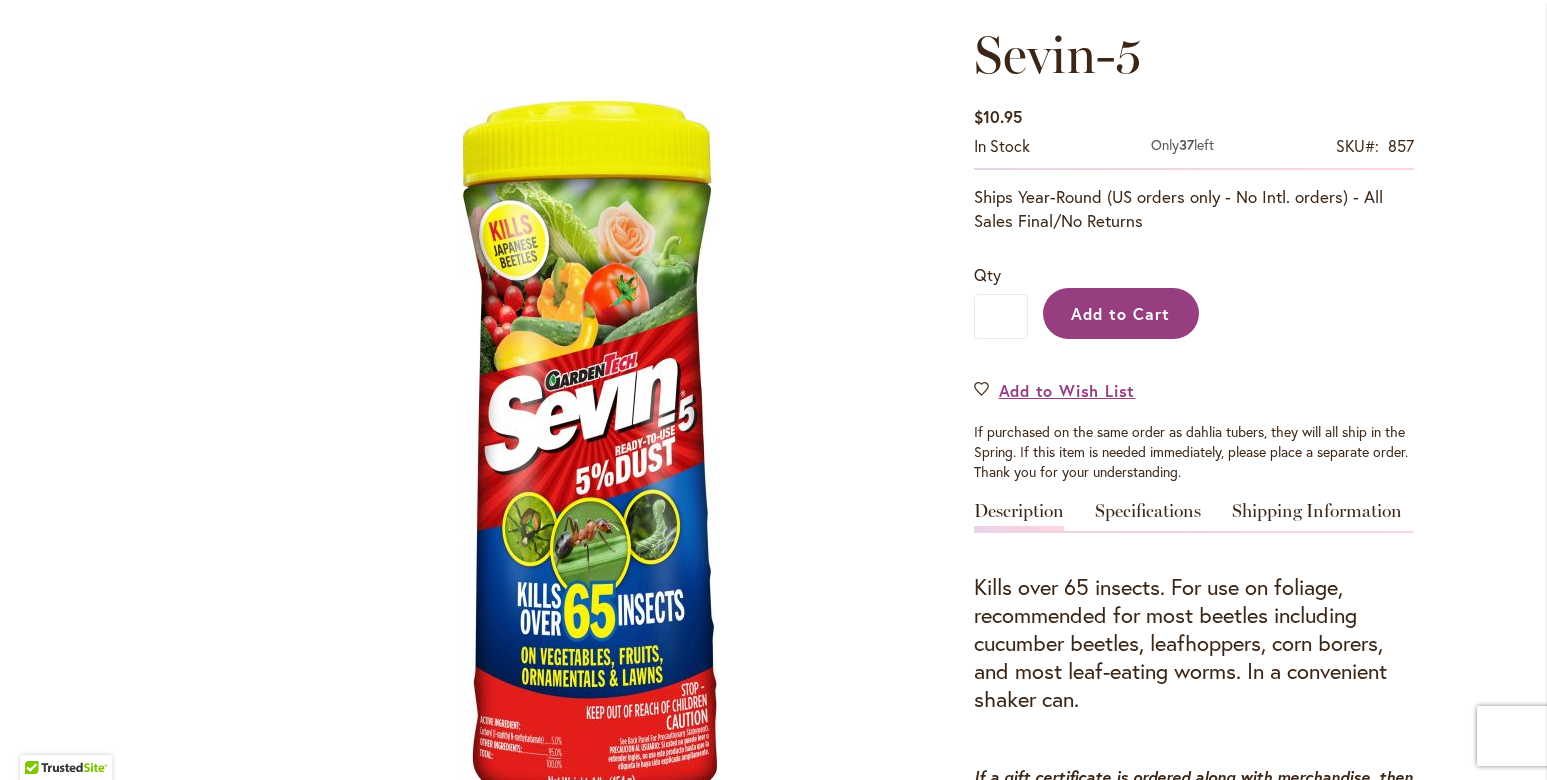 click on "Add to Cart" at bounding box center [1120, 313] 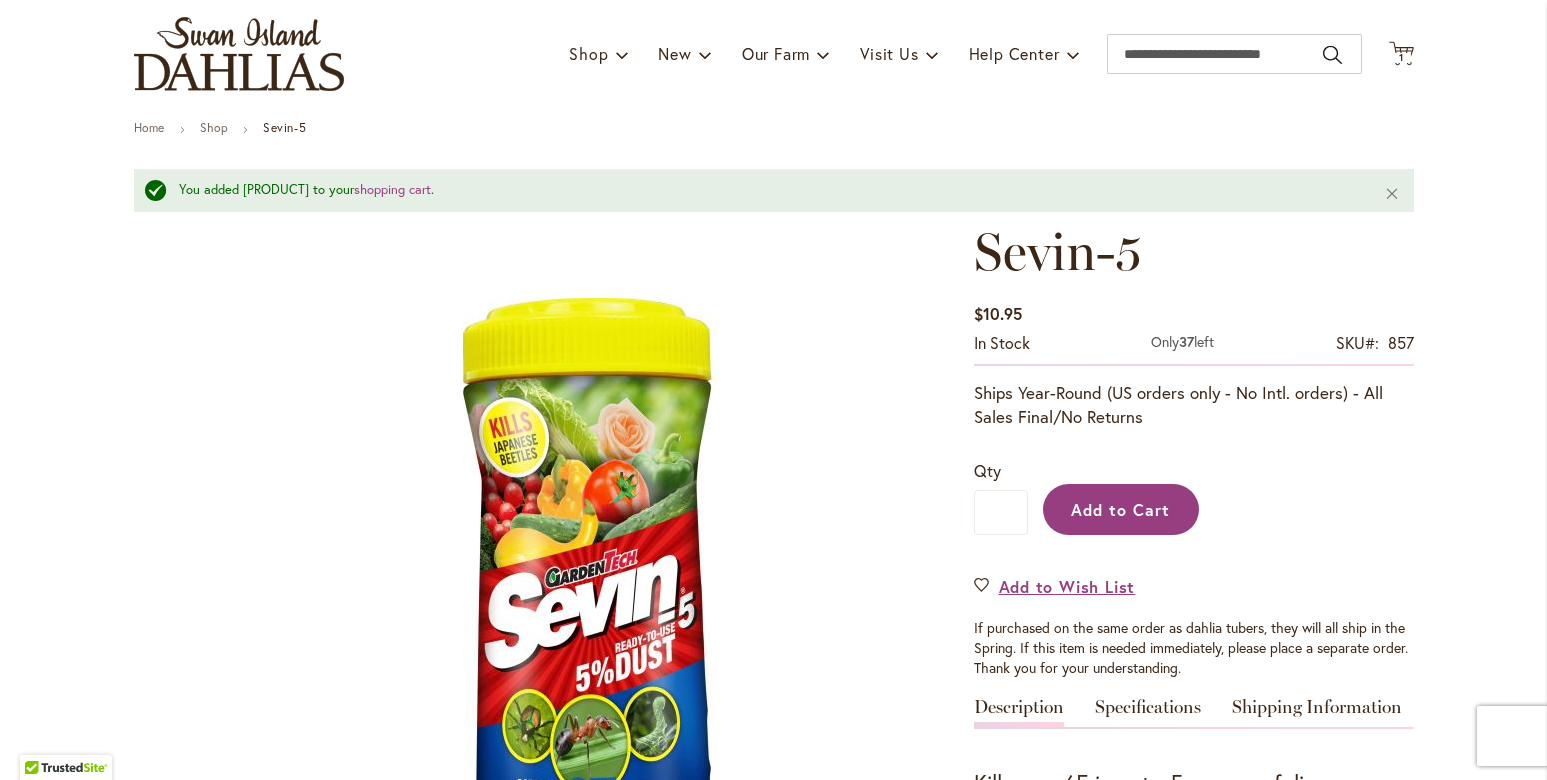 scroll, scrollTop: 118, scrollLeft: 0, axis: vertical 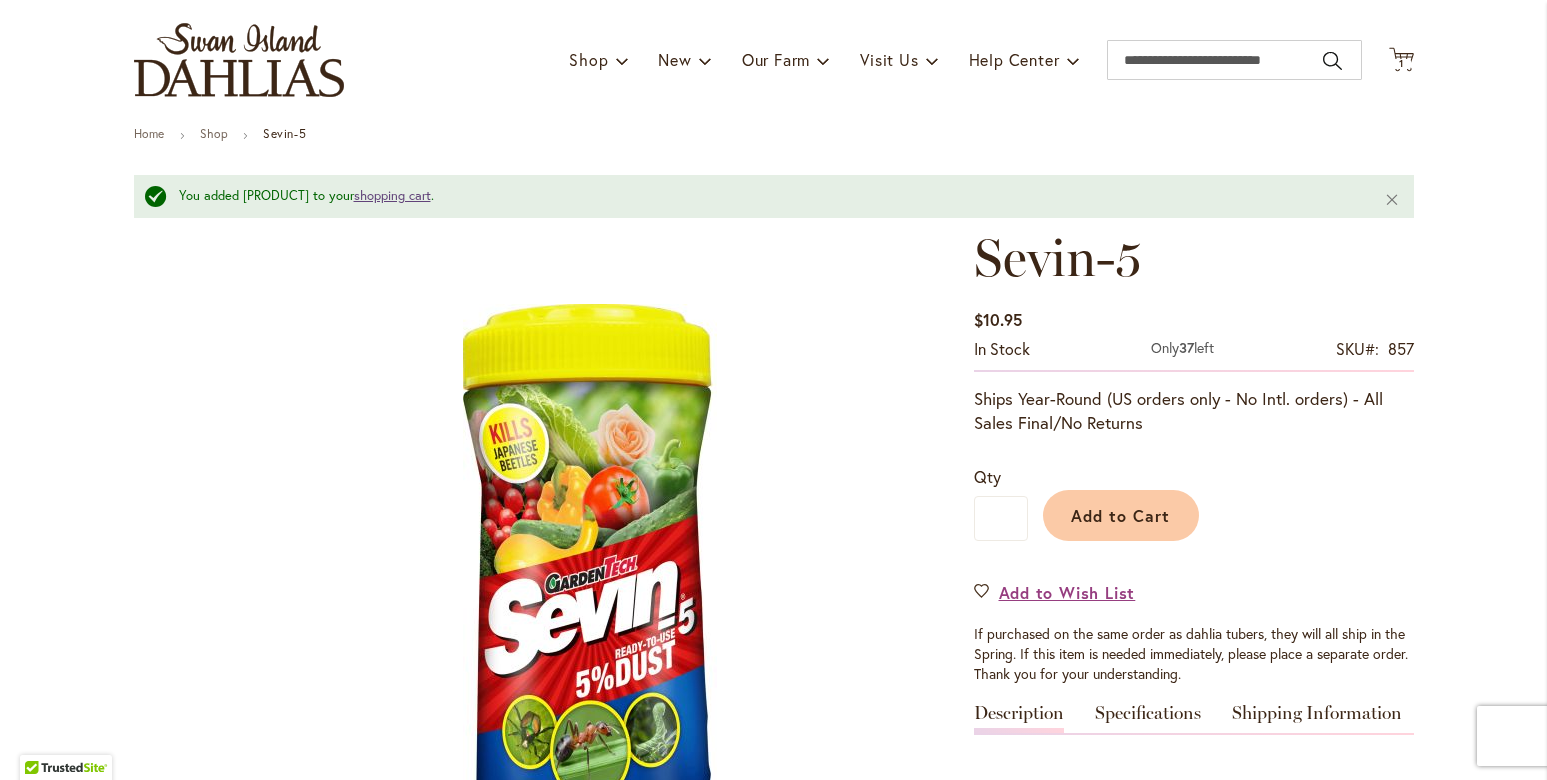 click on "shopping cart" at bounding box center (392, 195) 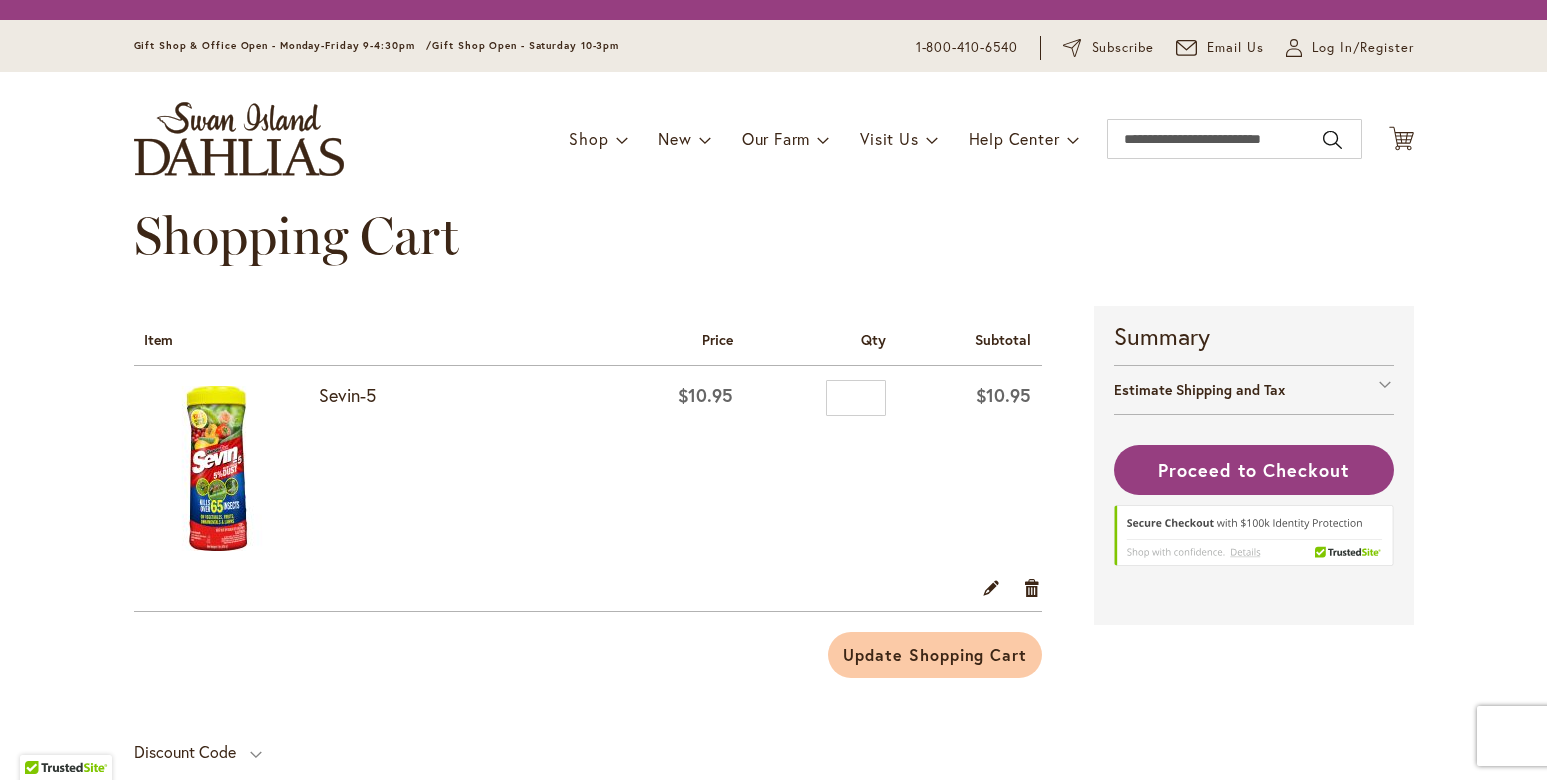 scroll, scrollTop: 0, scrollLeft: 0, axis: both 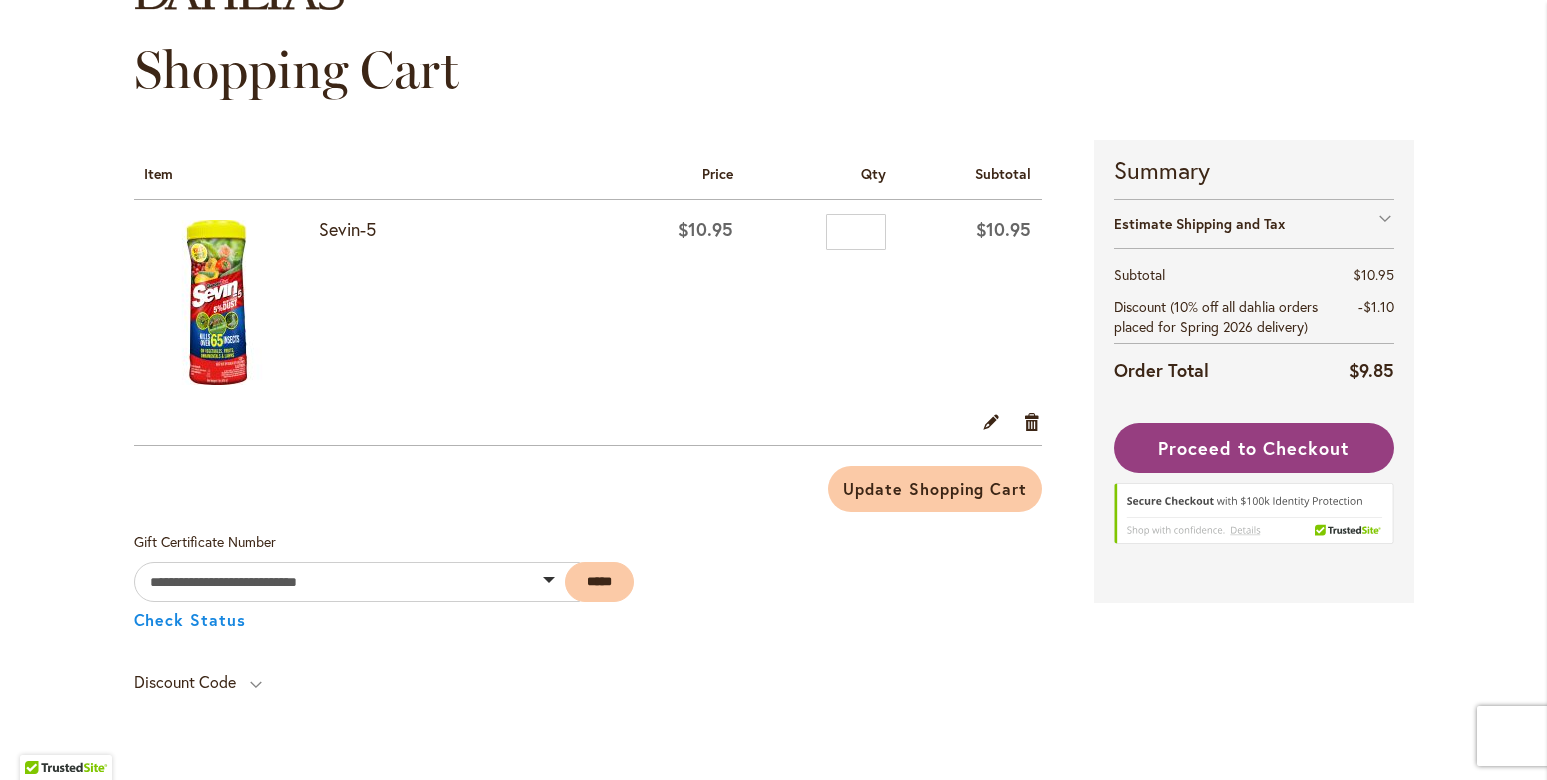 click on "Estimate Shipping and Tax" at bounding box center [1199, 223] 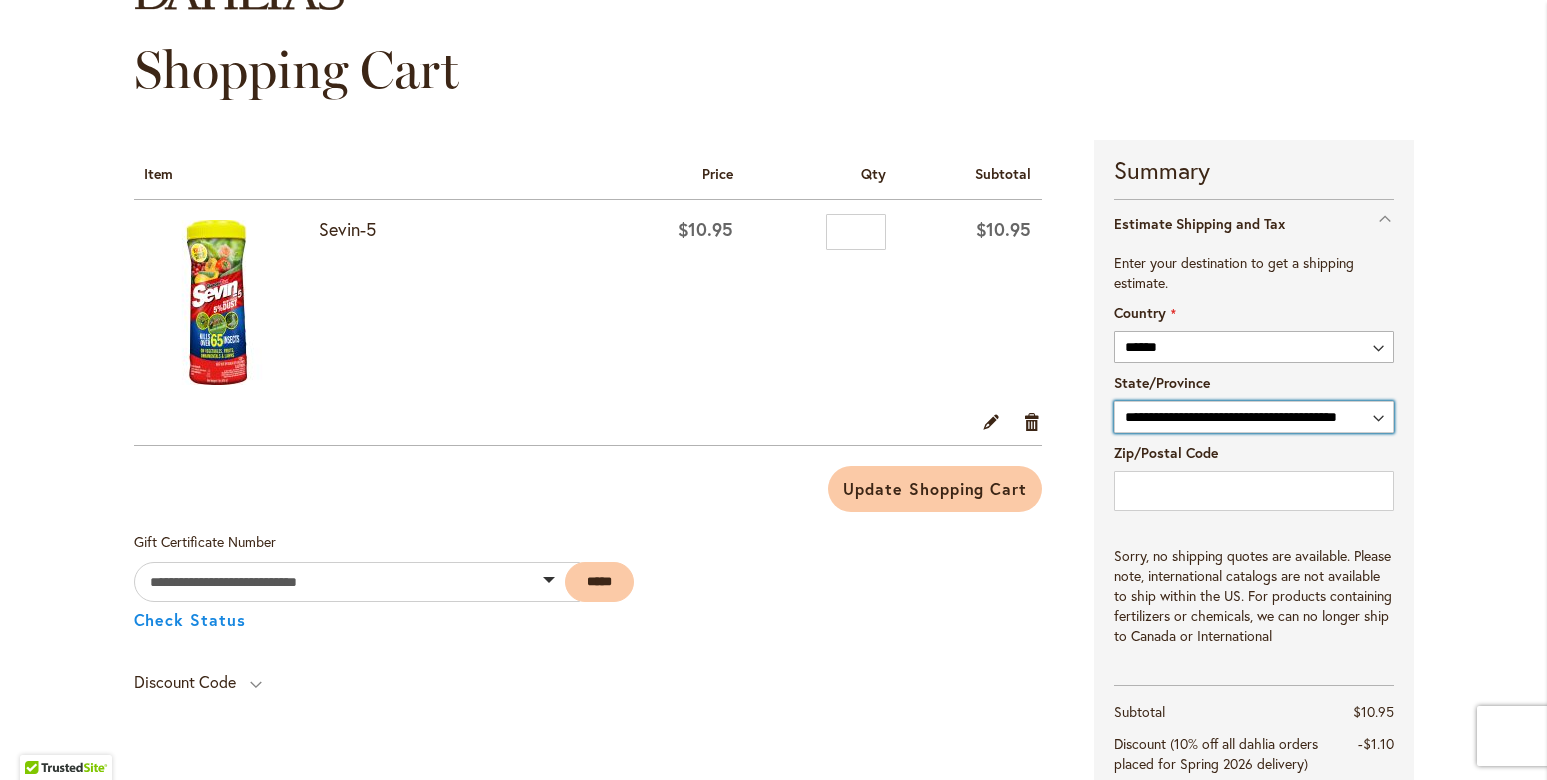 click on "**********" at bounding box center [1254, 417] 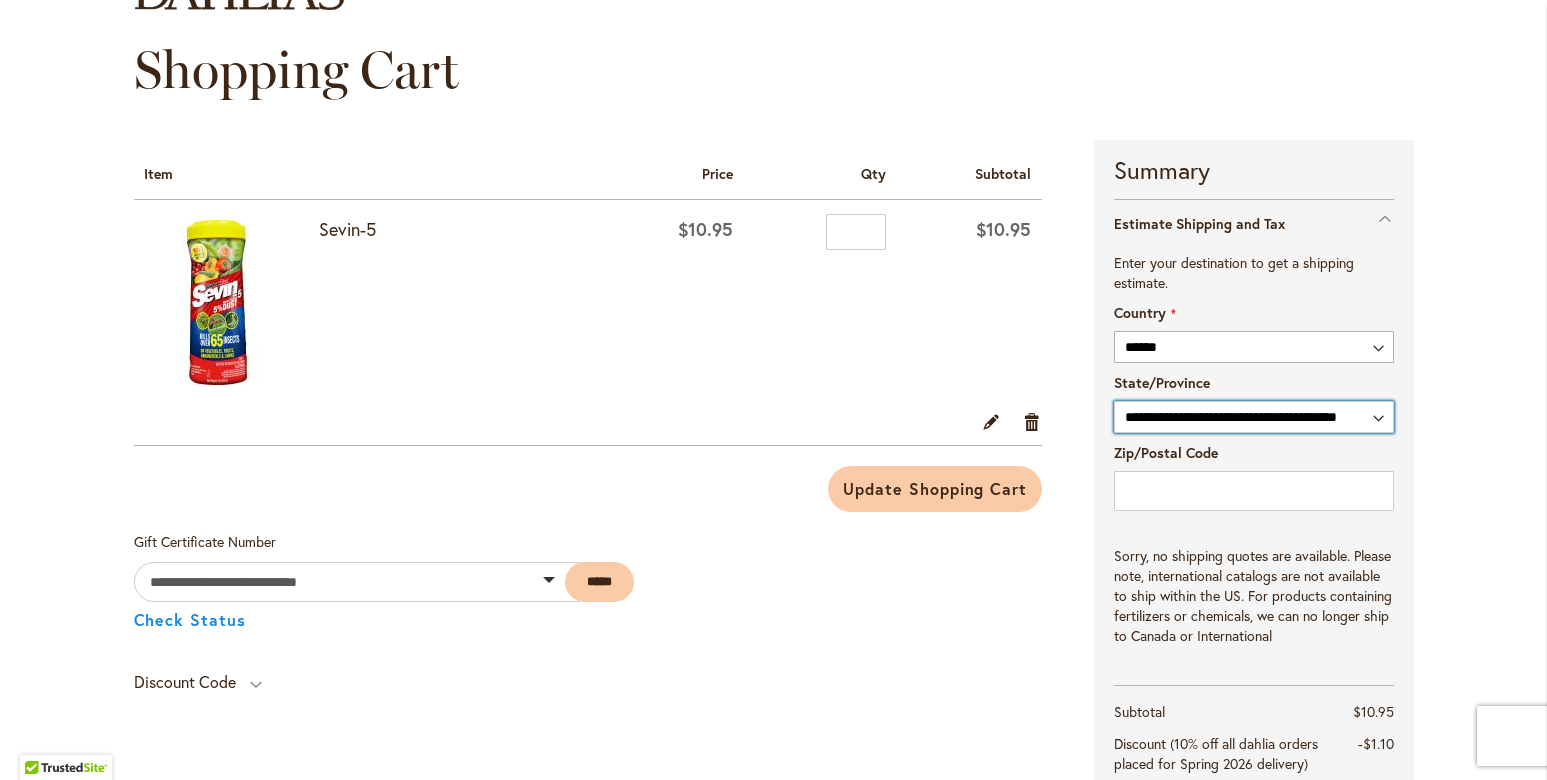 select on "**" 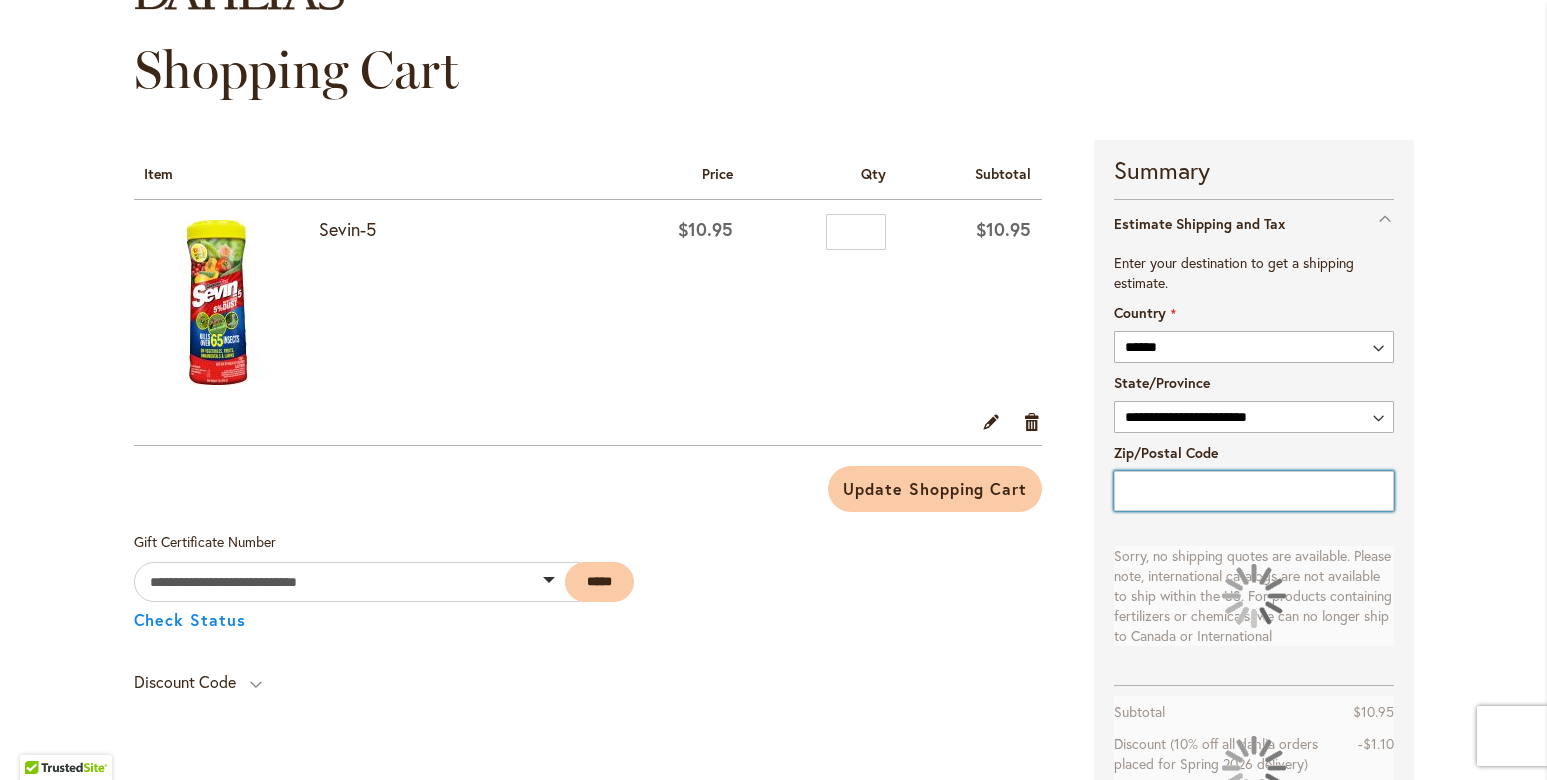 click on "Zip/Postal Code" at bounding box center [1254, 491] 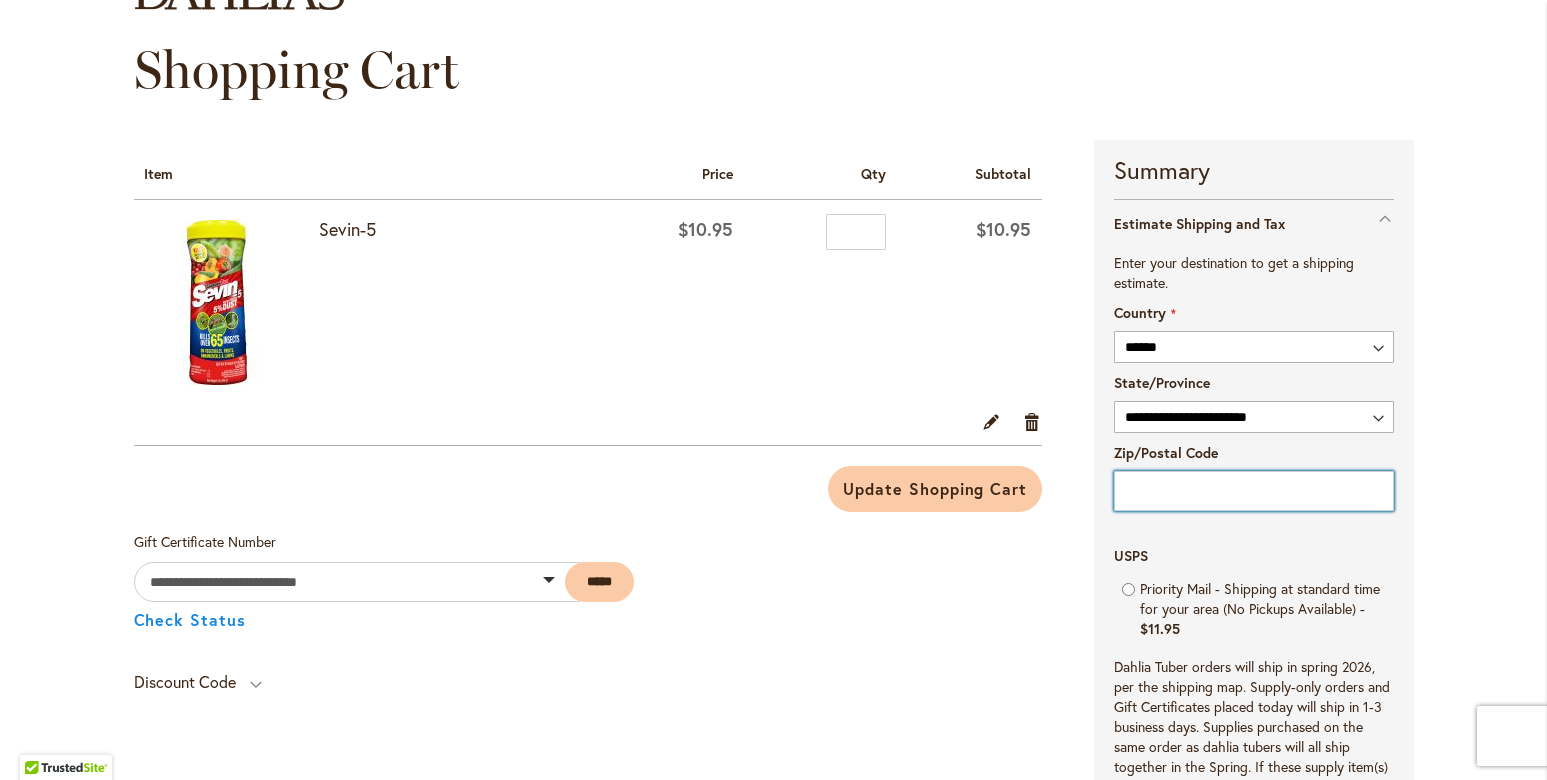 type on "*****" 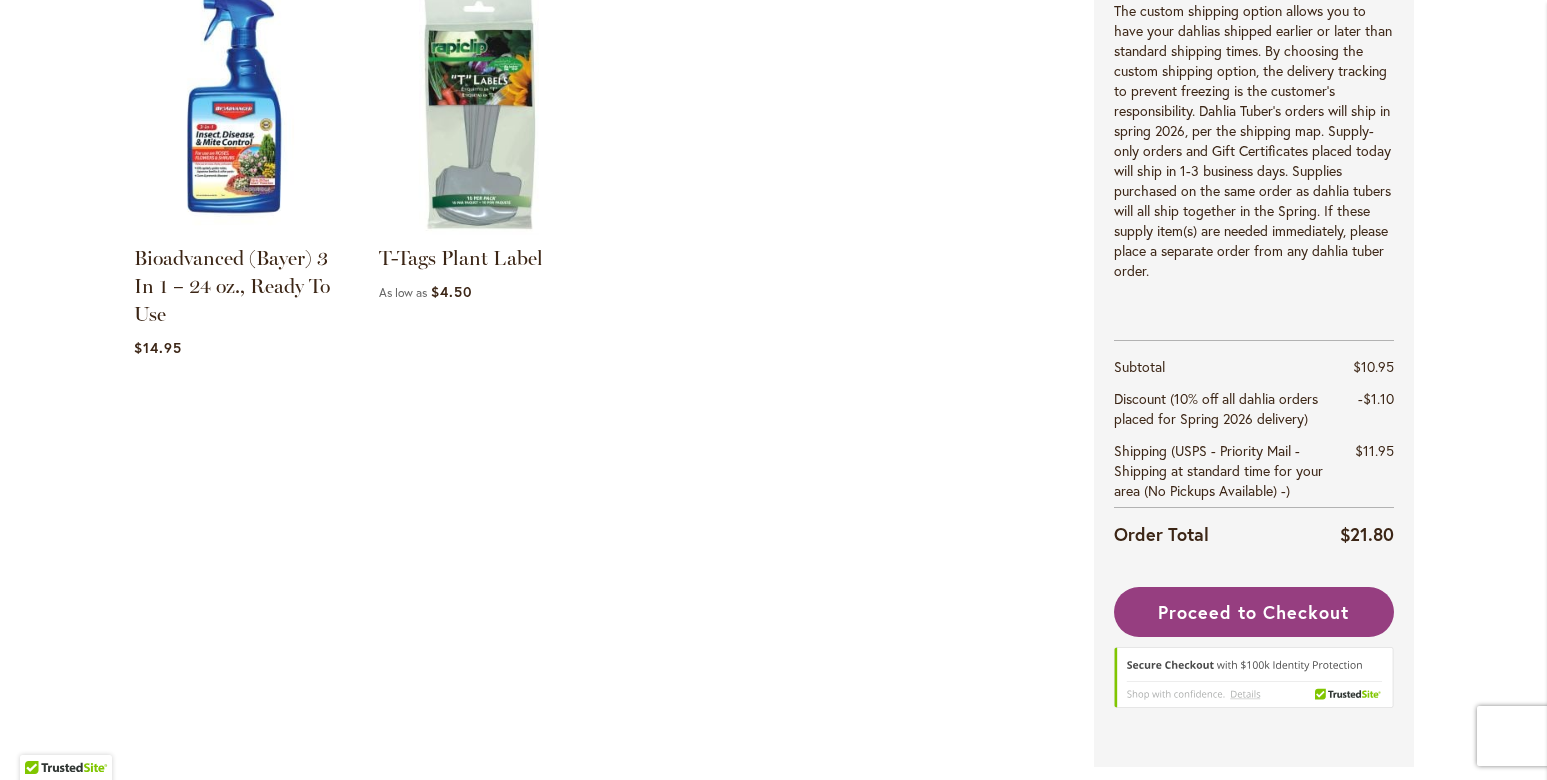 scroll, scrollTop: 1138, scrollLeft: 0, axis: vertical 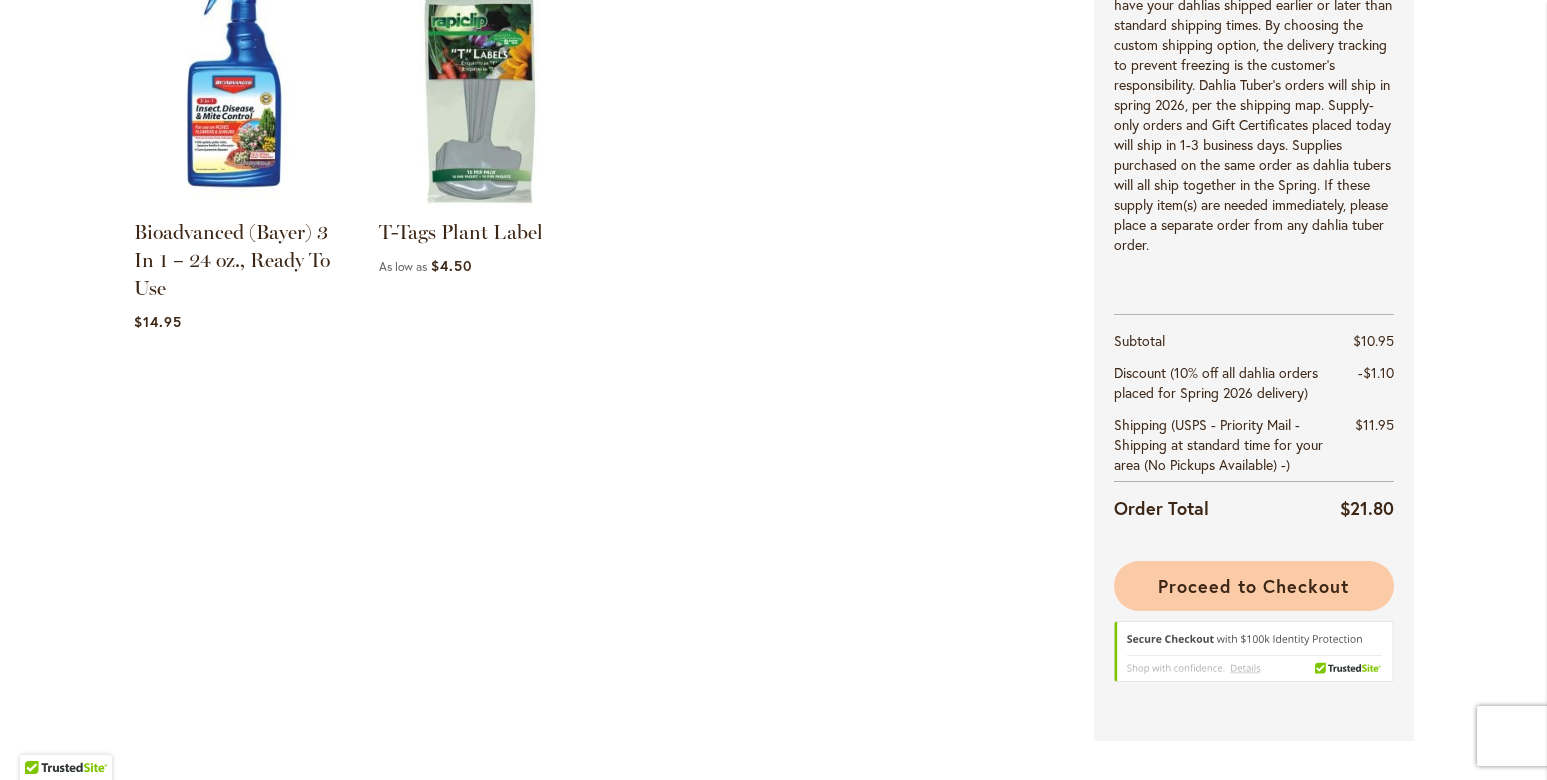 click on "Proceed to Checkout" at bounding box center [1253, 586] 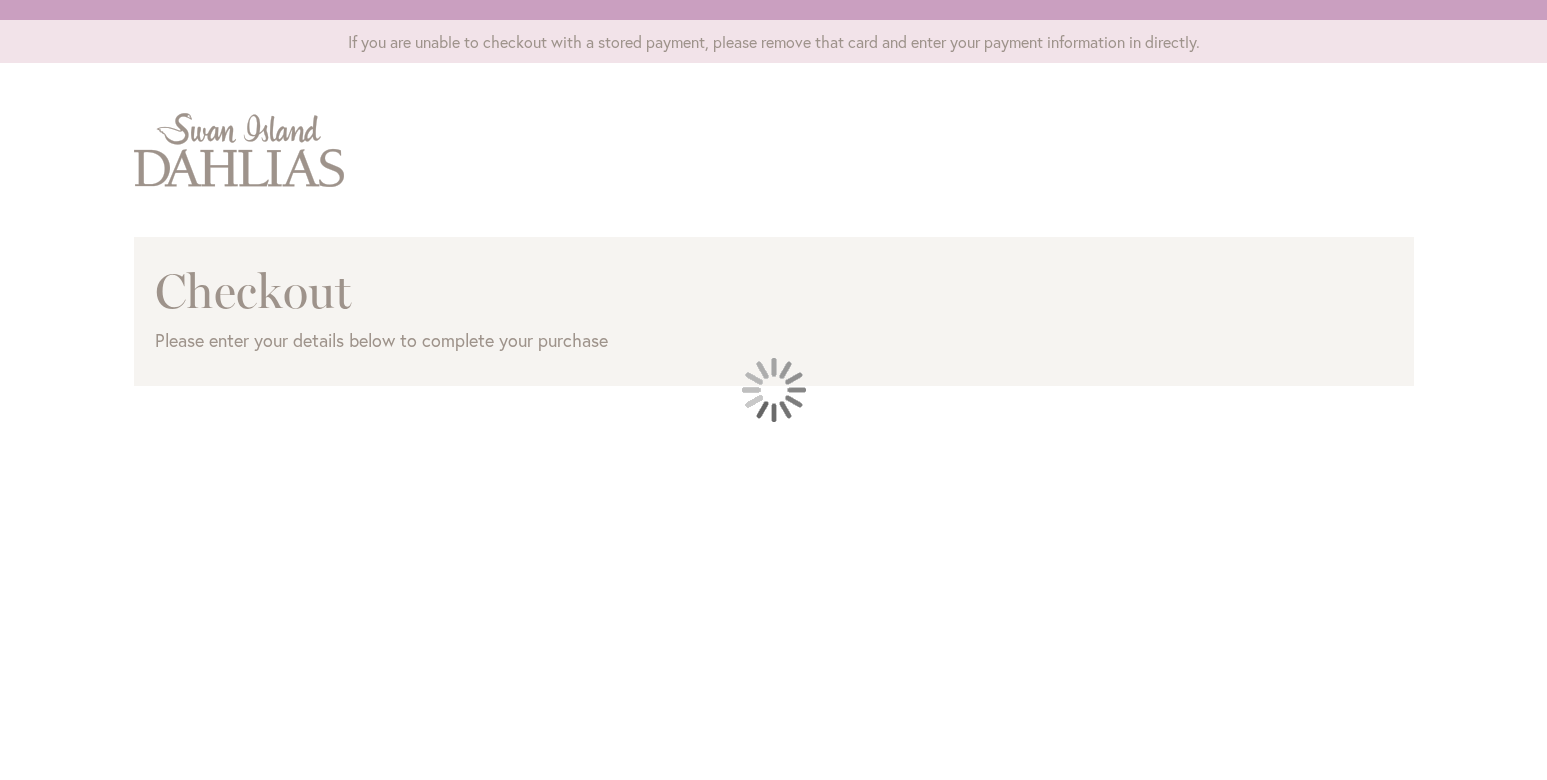scroll, scrollTop: 0, scrollLeft: 0, axis: both 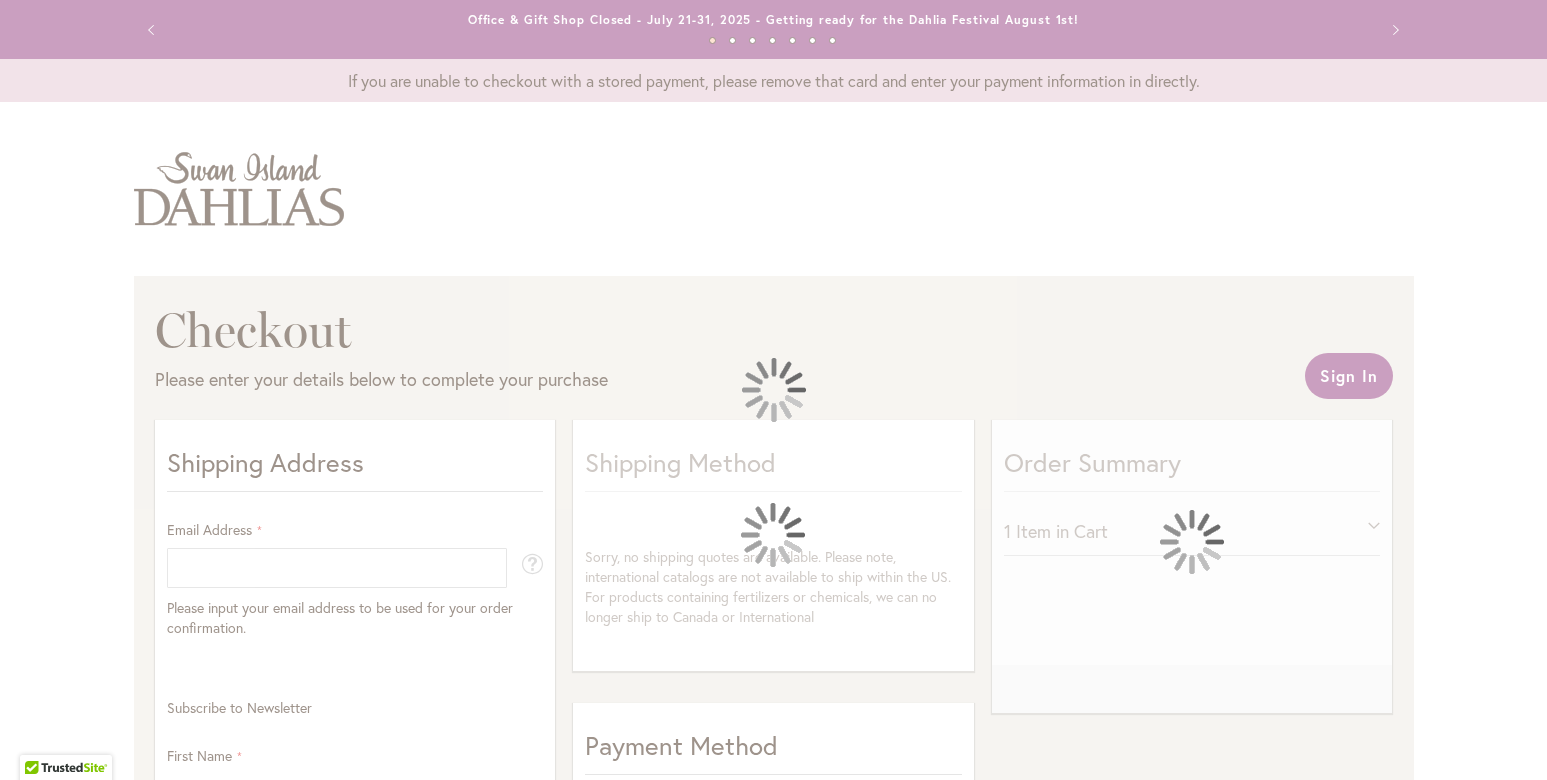 select on "**" 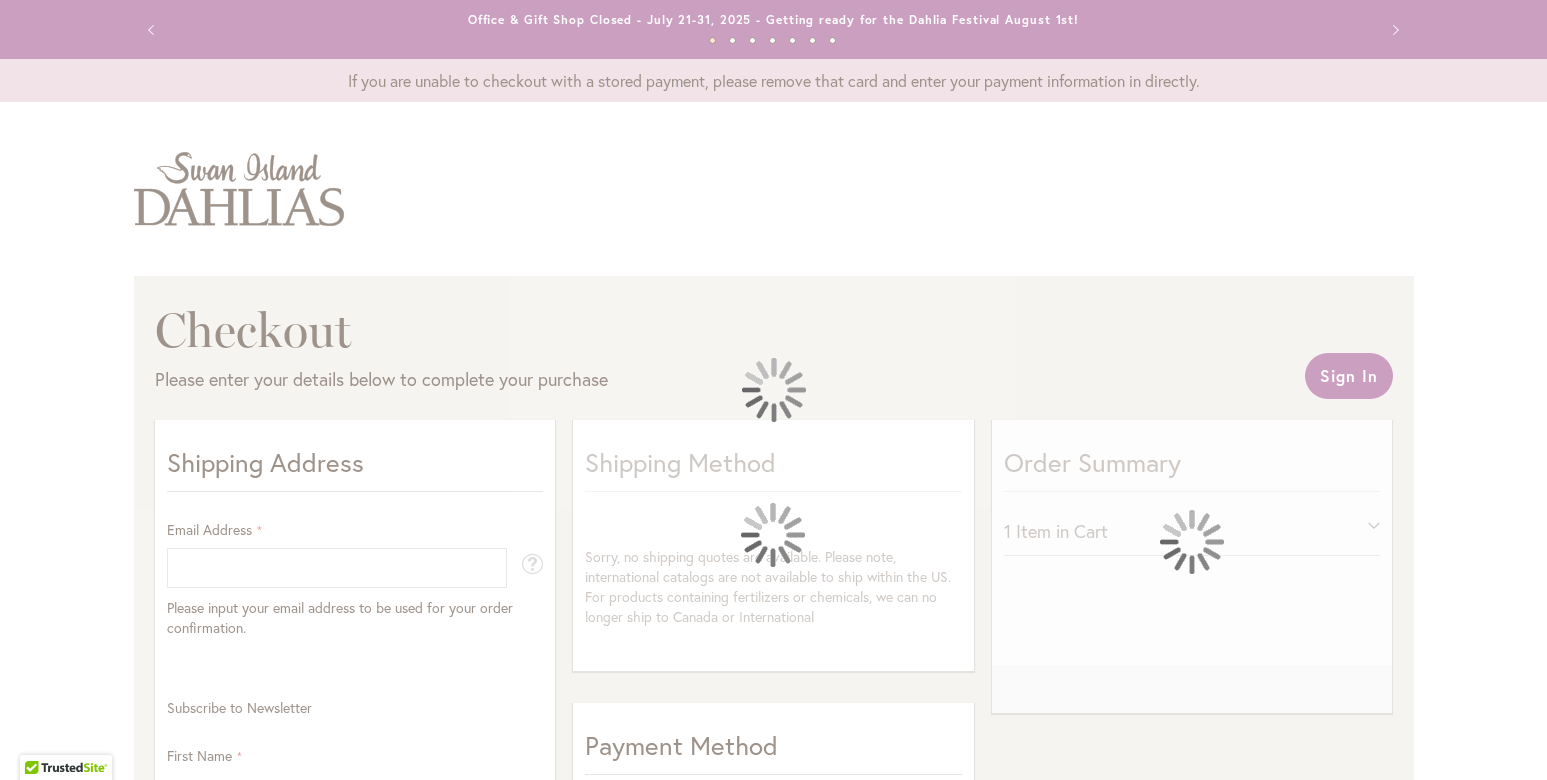 select on "**" 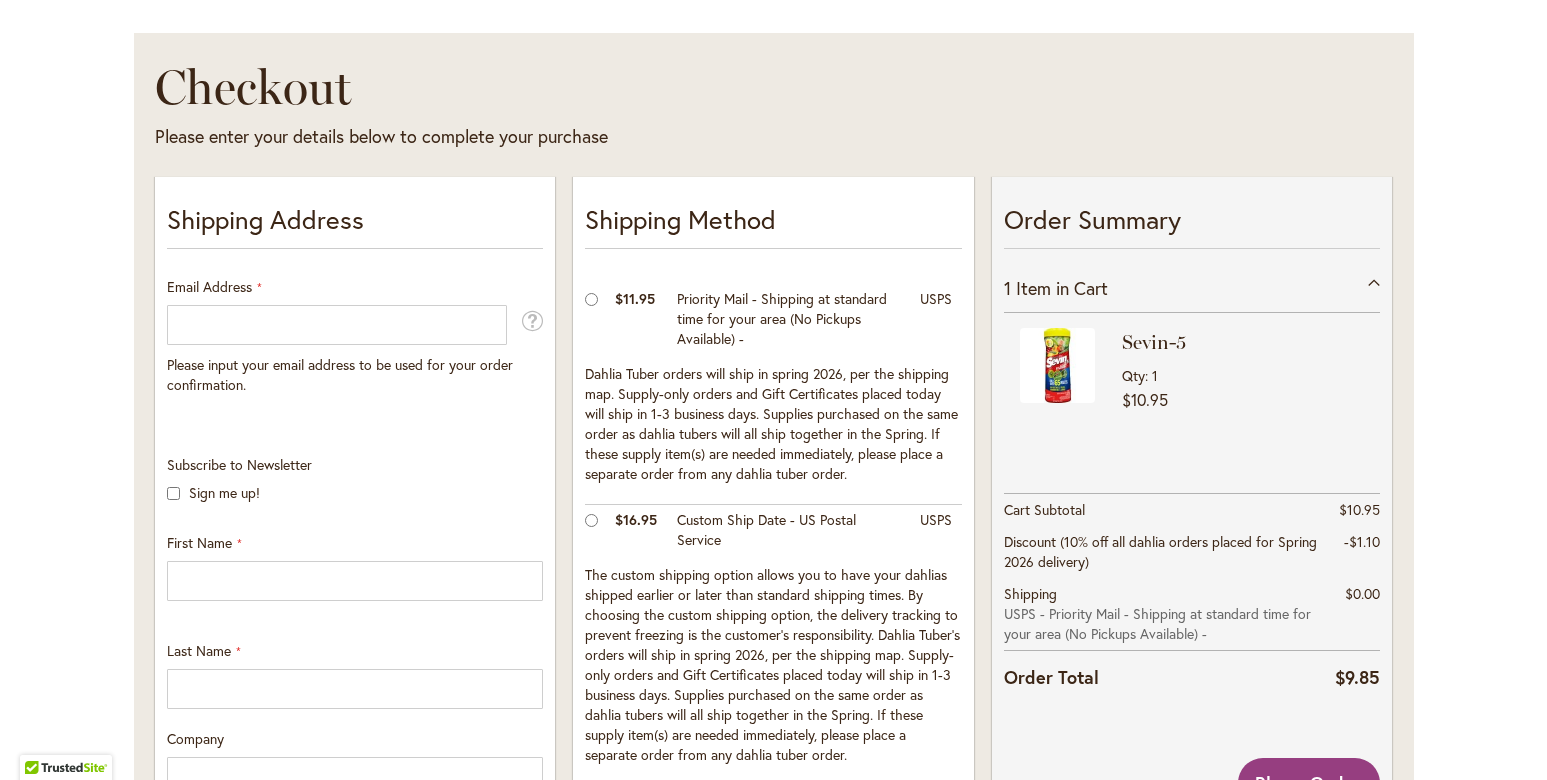 scroll, scrollTop: 254, scrollLeft: 0, axis: vertical 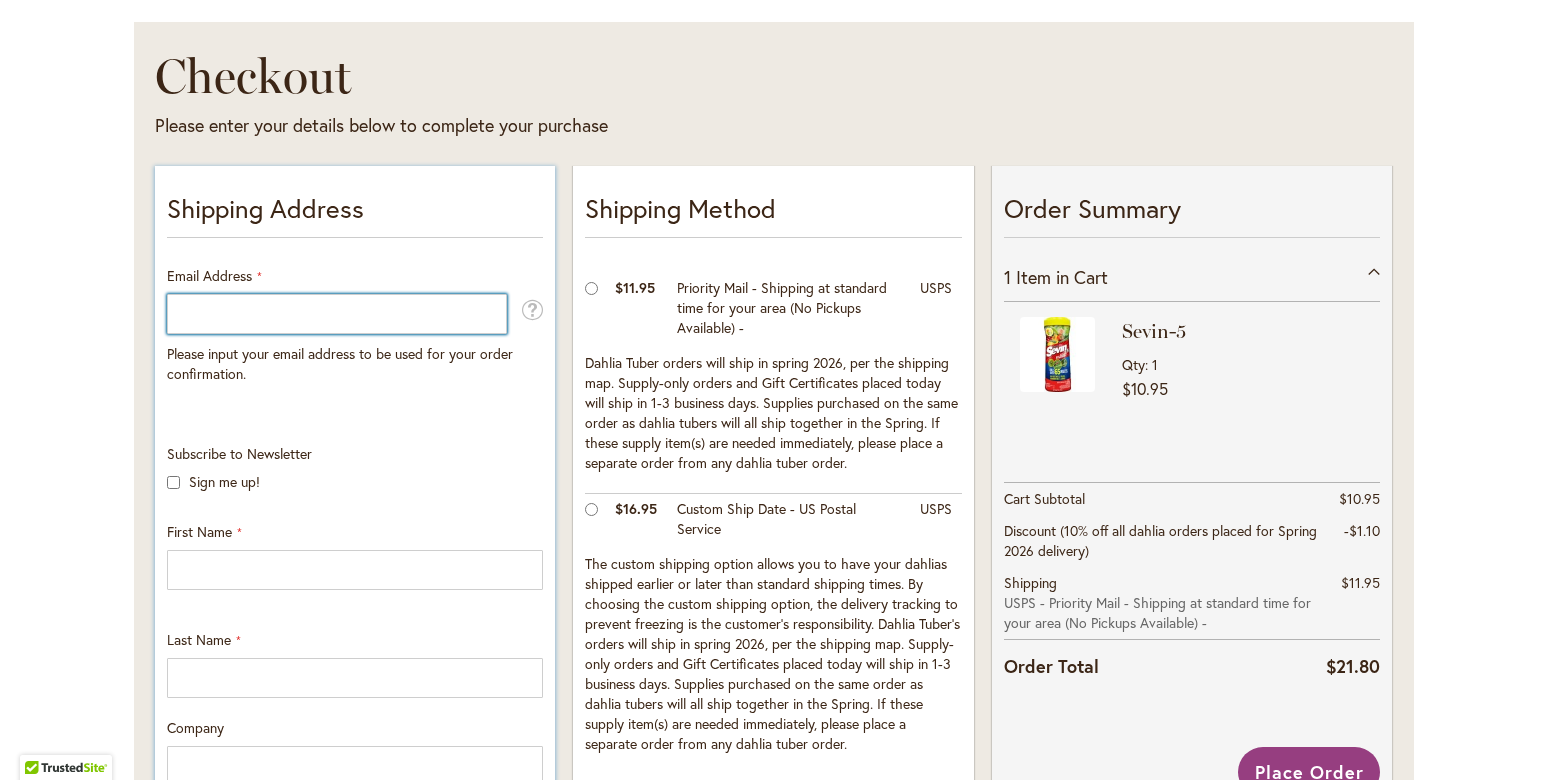 click on "Email Address" at bounding box center [337, 314] 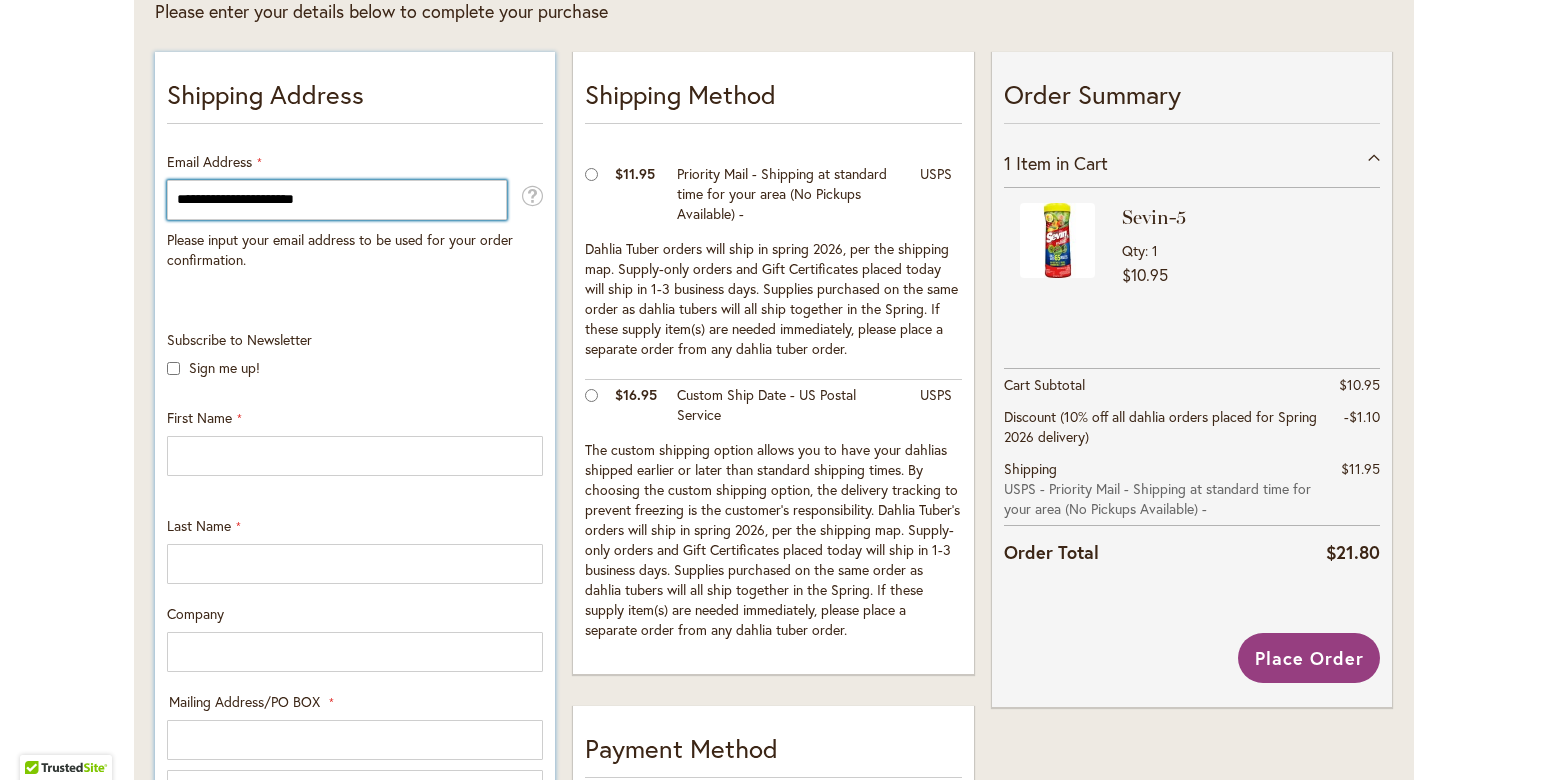 scroll, scrollTop: 369, scrollLeft: 0, axis: vertical 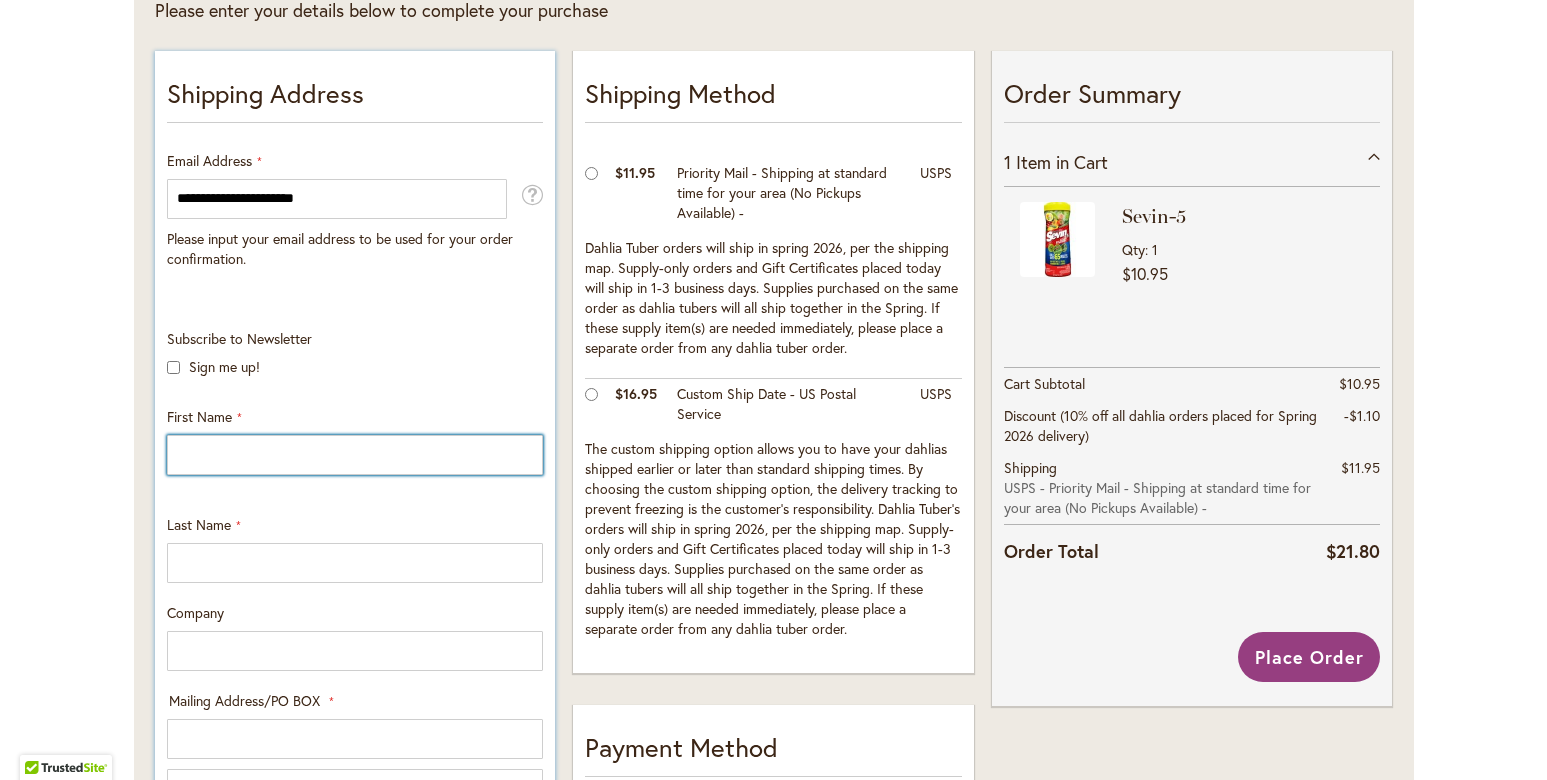 click on "First Name" at bounding box center [355, 455] 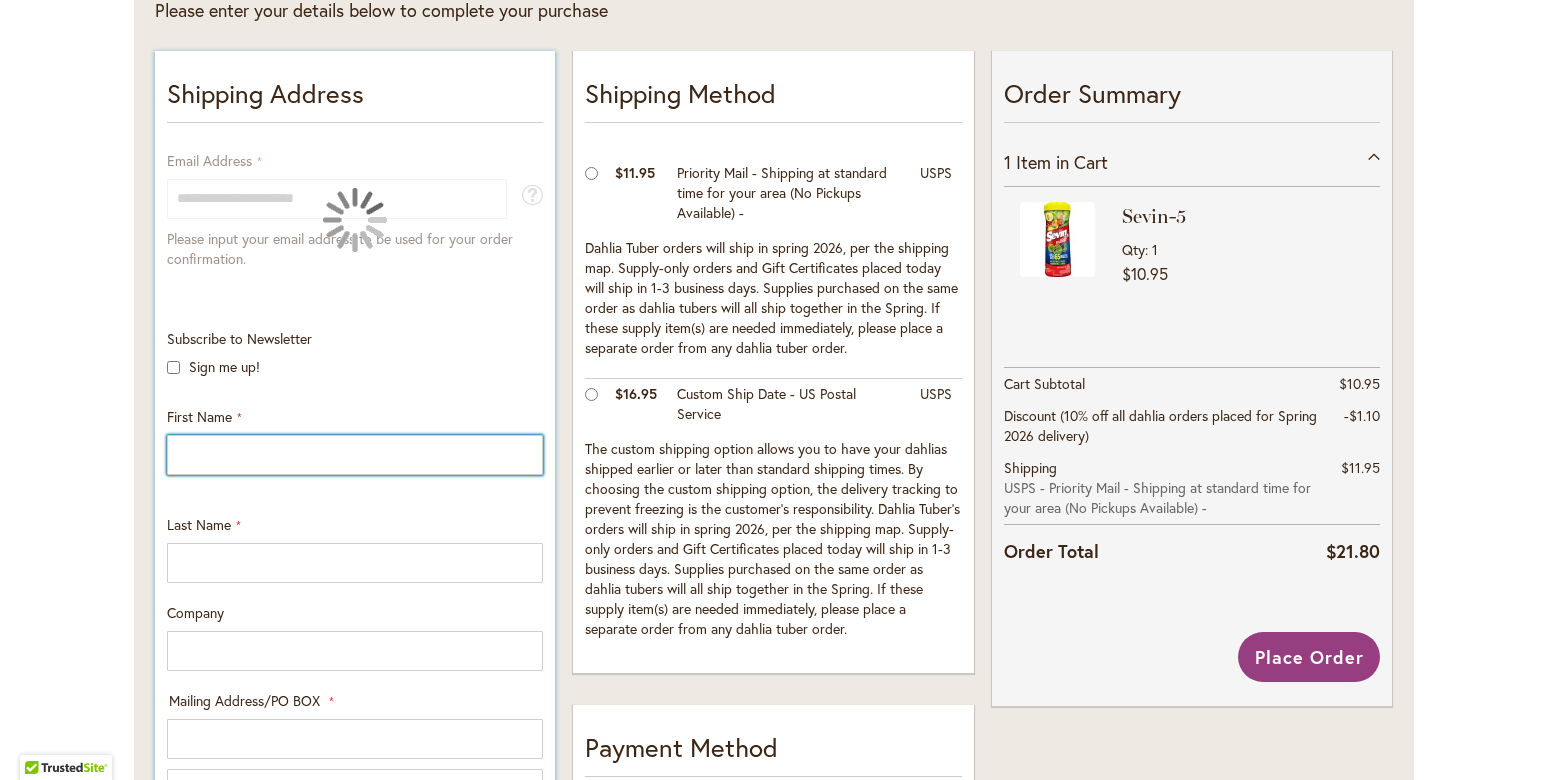 type on "******" 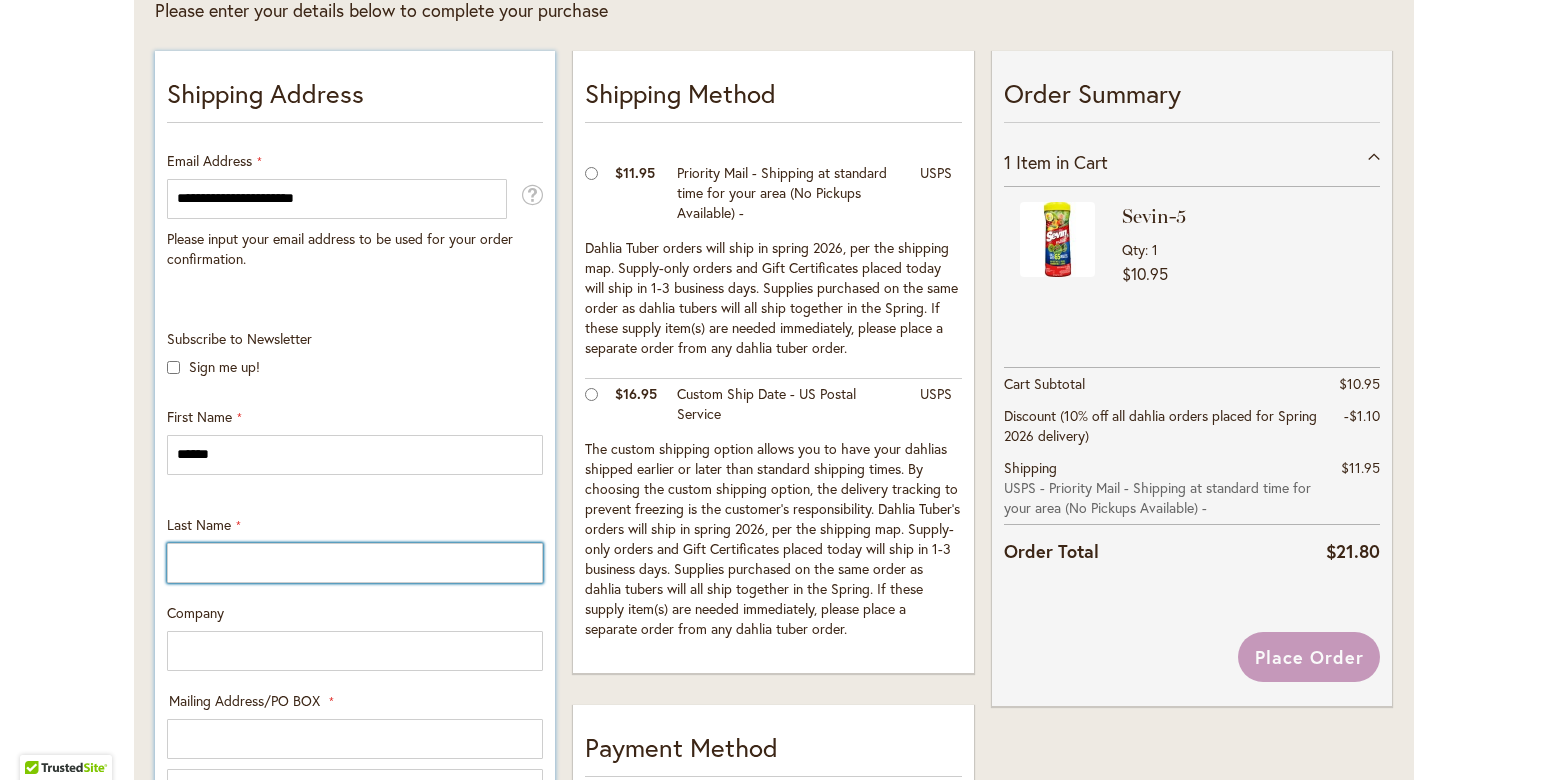 click on "Last Name" at bounding box center (355, 563) 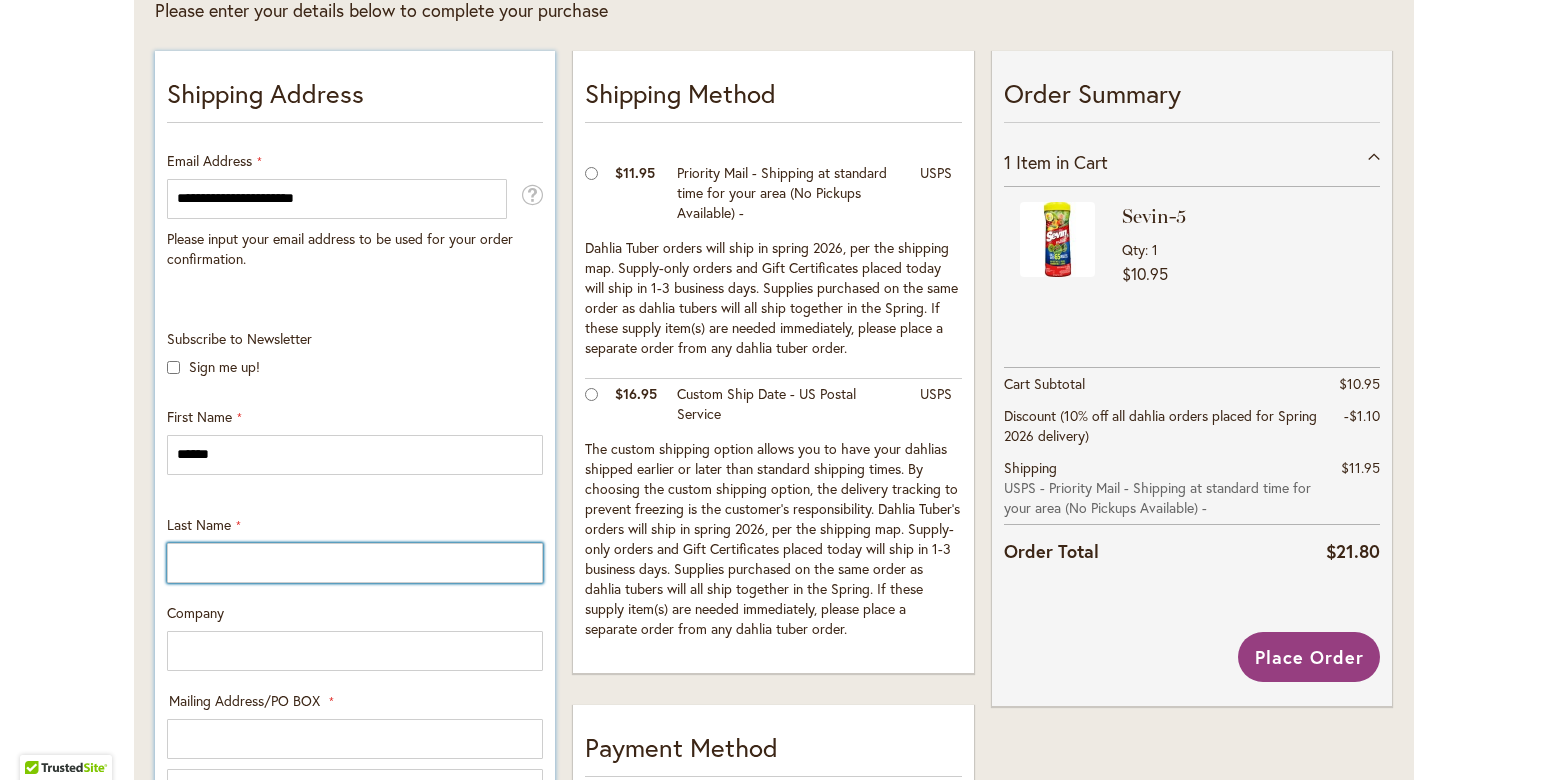 type on "******" 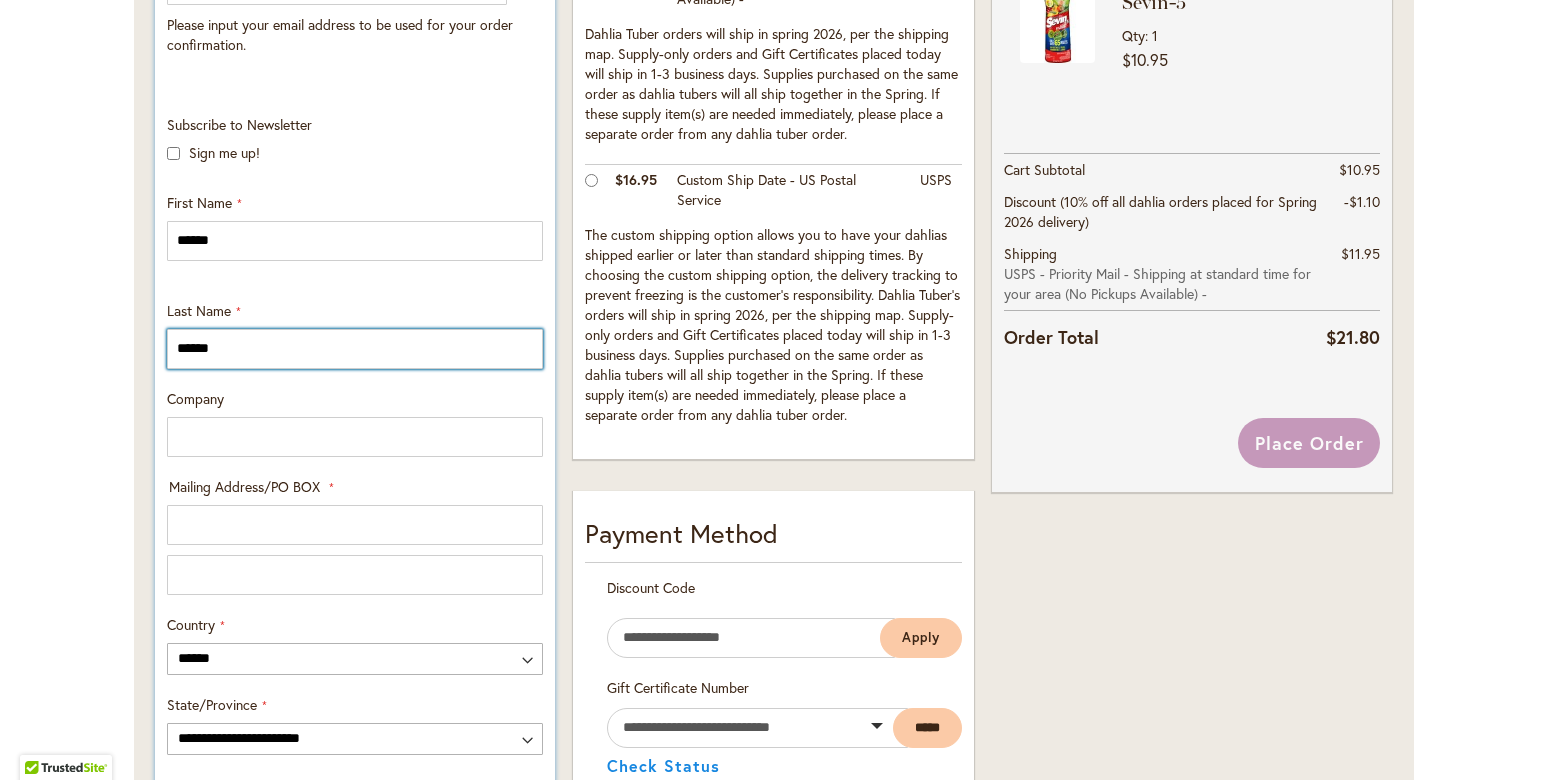 scroll, scrollTop: 603, scrollLeft: 0, axis: vertical 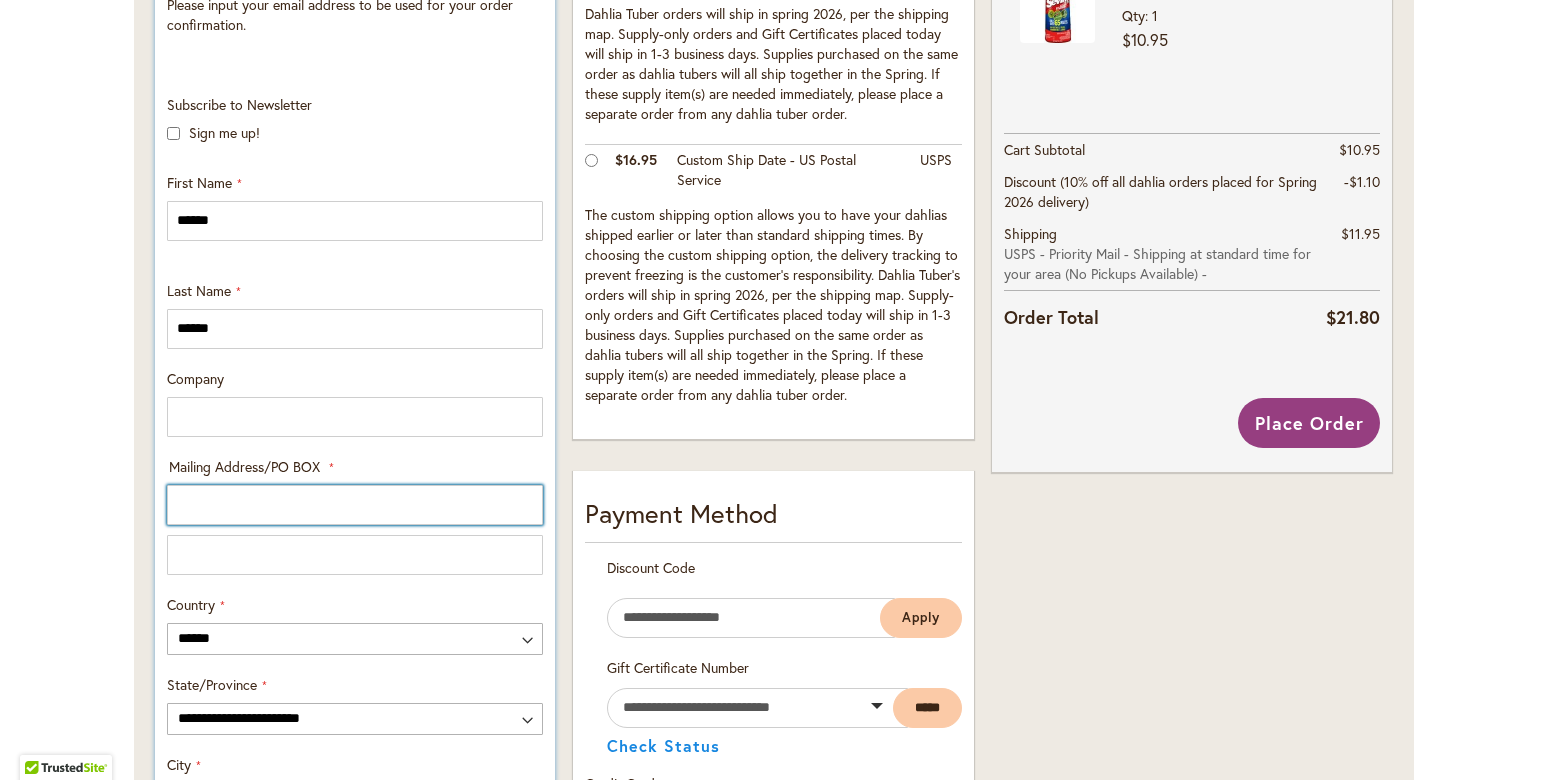 click on "Mailing Address/PO BOX: Line 1" at bounding box center (355, 505) 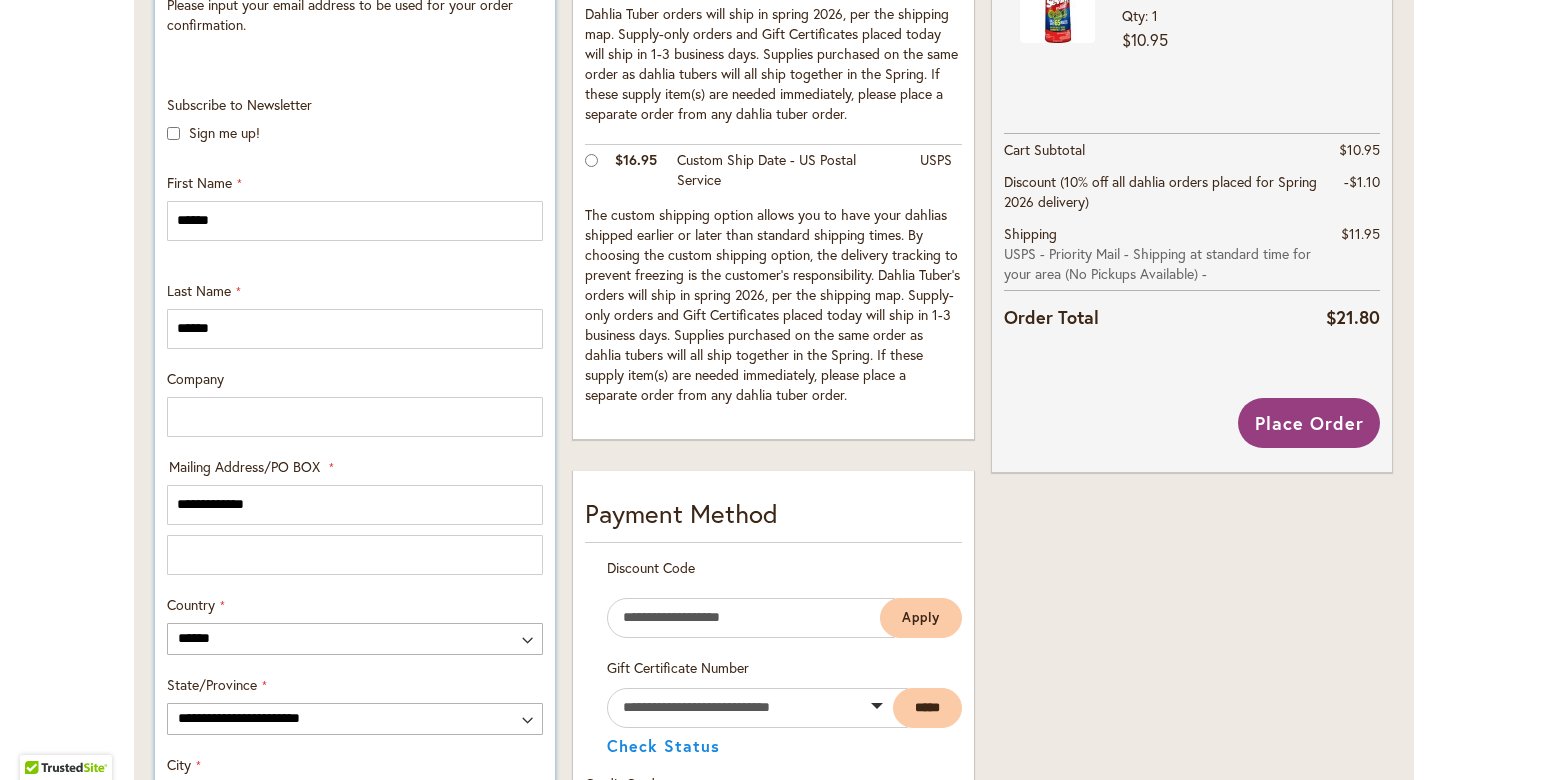 type on "**********" 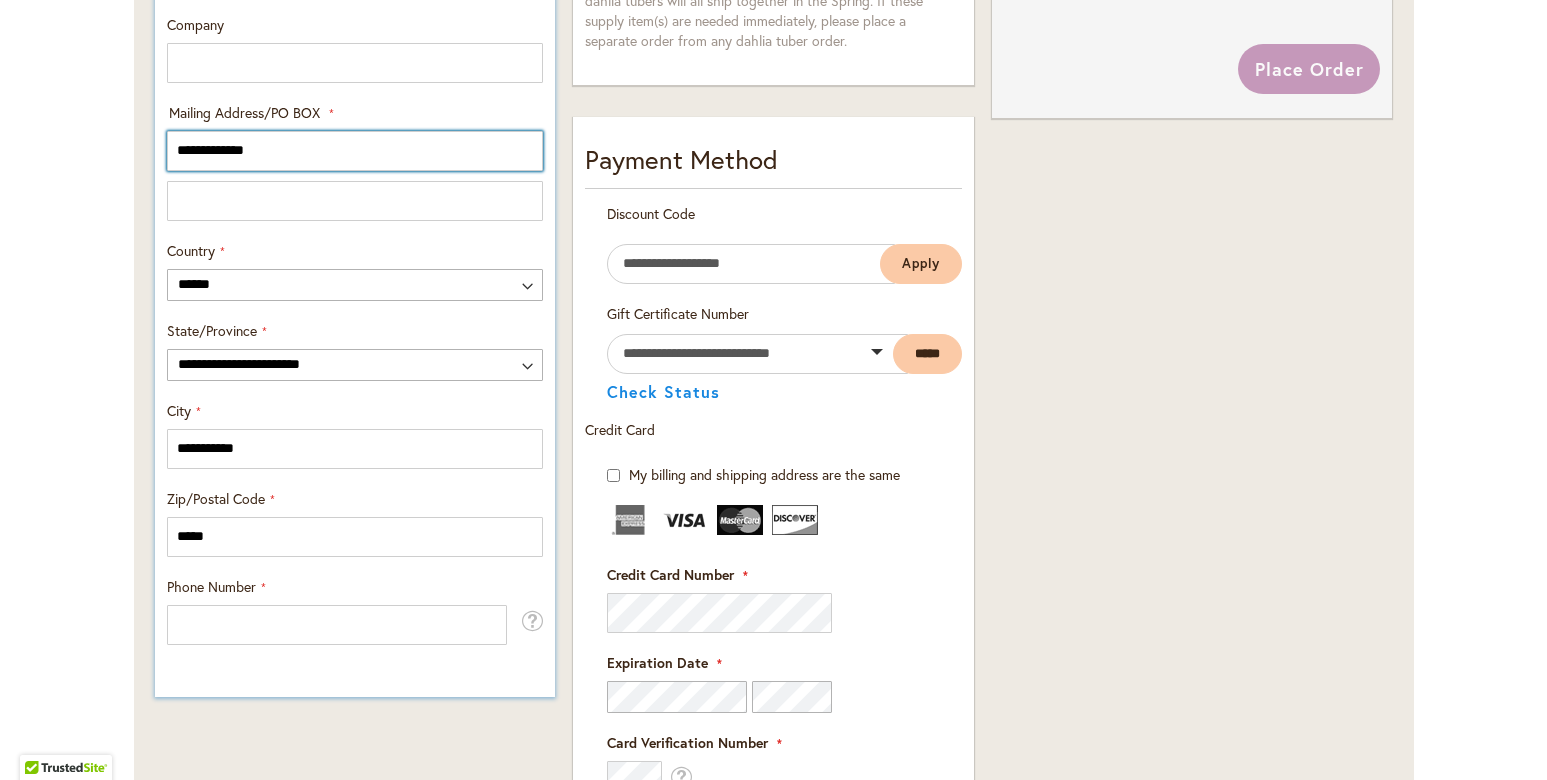 scroll, scrollTop: 987, scrollLeft: 0, axis: vertical 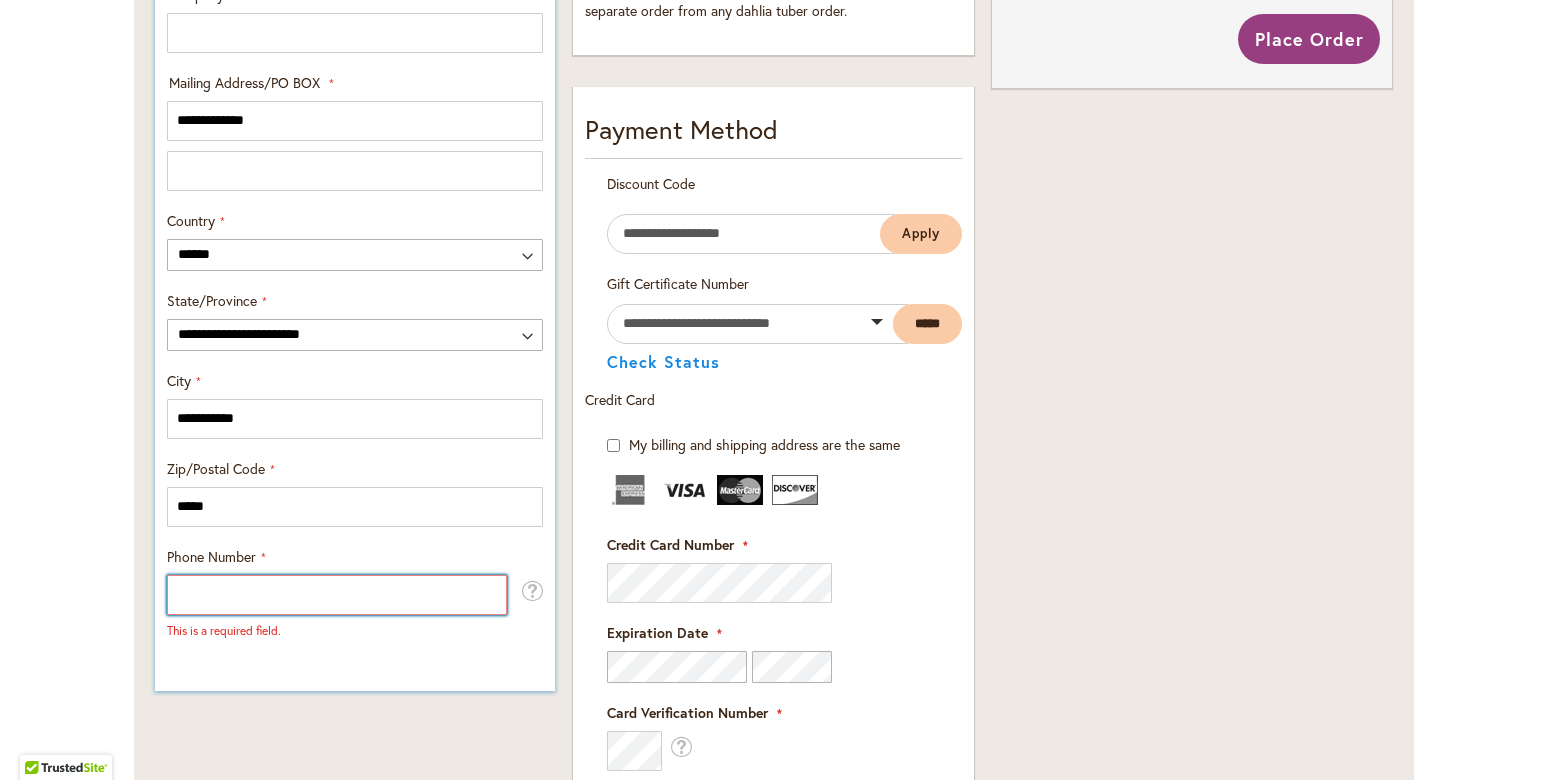 click on "Phone Number" at bounding box center (337, 595) 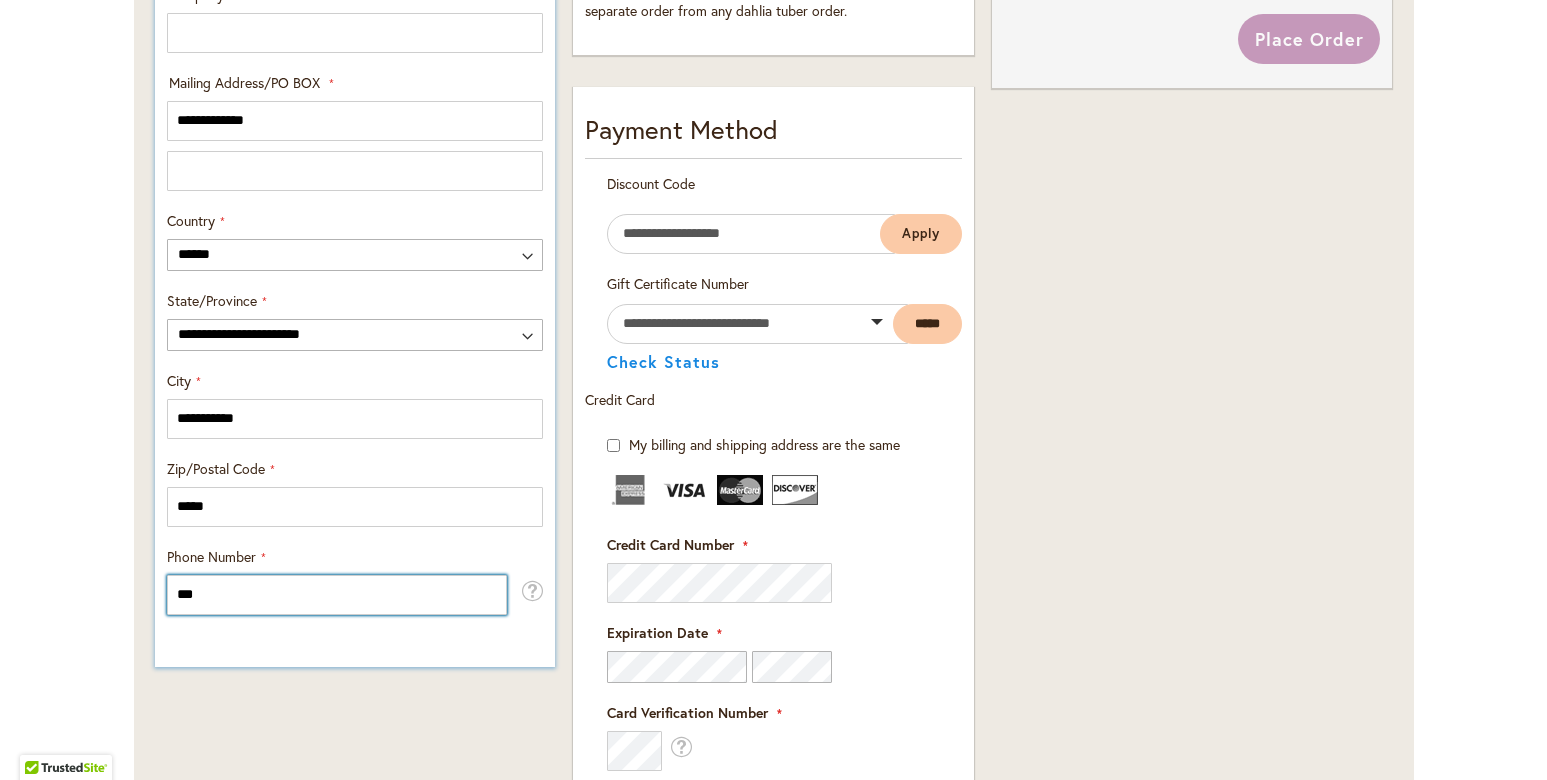 type on "**********" 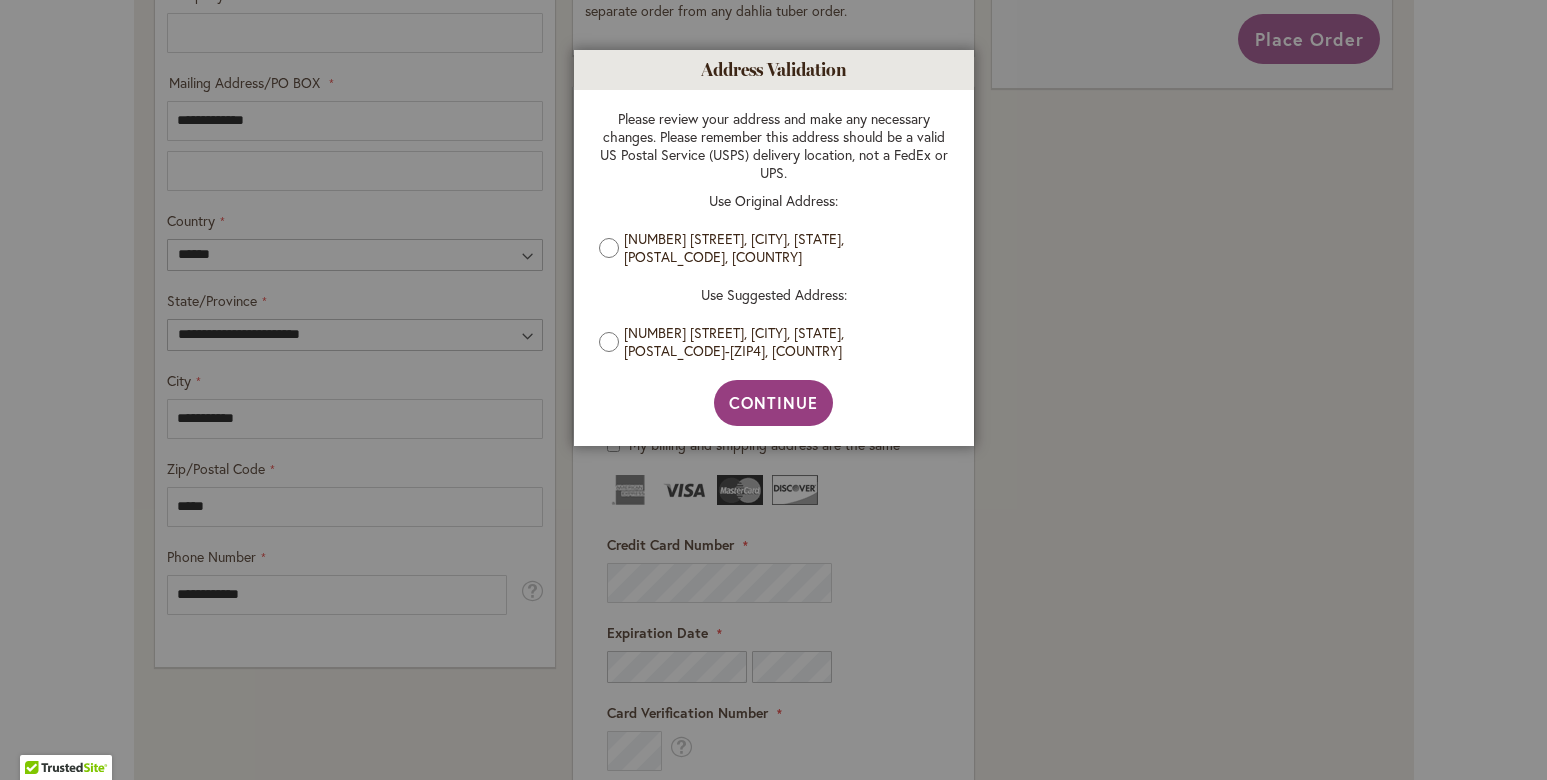 click on "Please review your address and make any necessary changes. Please remember this address should be a valid US Postal Service (USPS) delivery location, not a FedEx or UPS.
Use Original Address:
5 Old Main St, West Dennis, Massachusetts, 02670, United States
Use Suggested Address:
5 OLD MAIN ST, WEST DENNIS, Massachusetts, 02670-2224, United States" at bounding box center (774, 235) 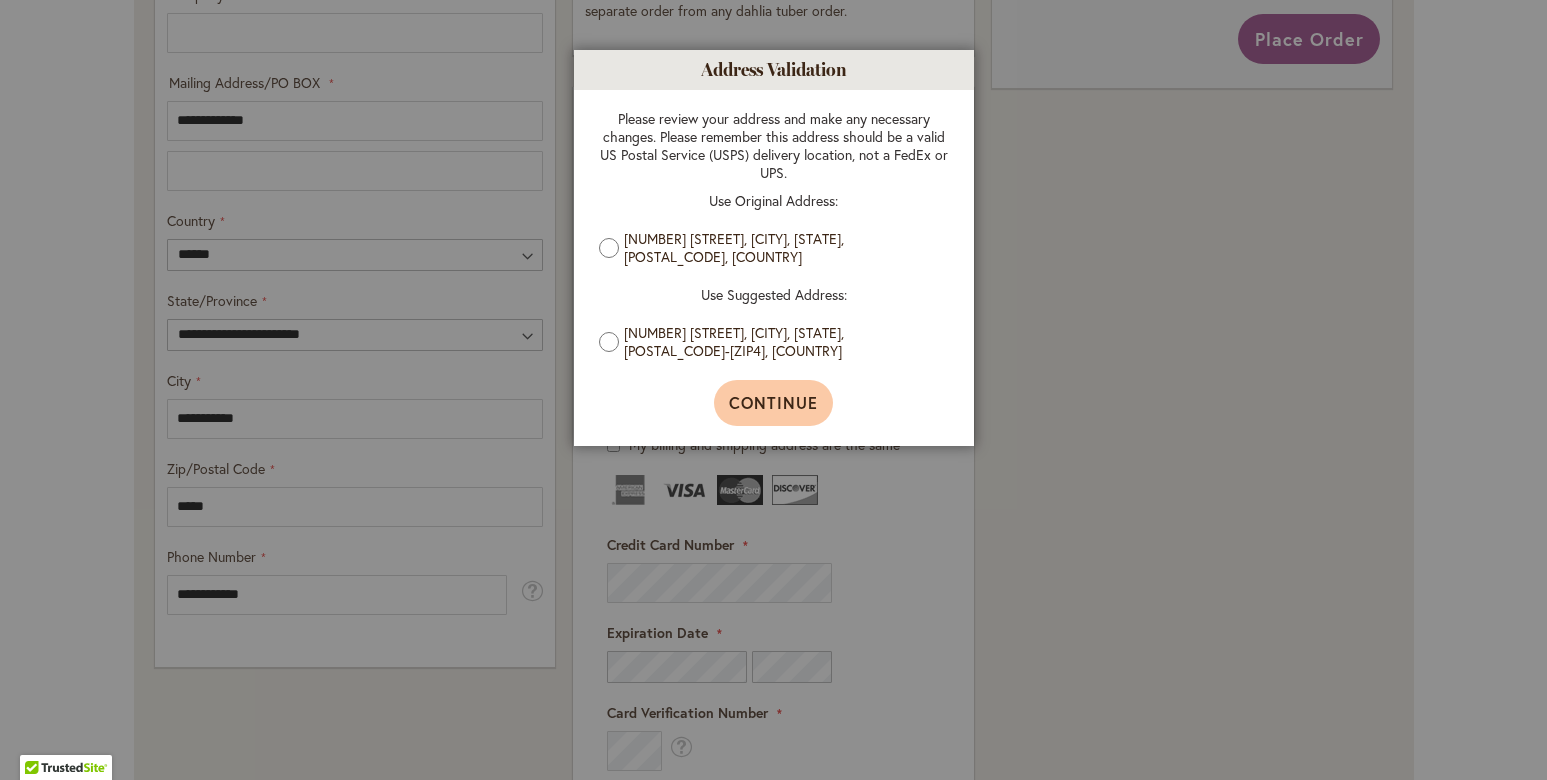 click on "Continue" at bounding box center (773, 402) 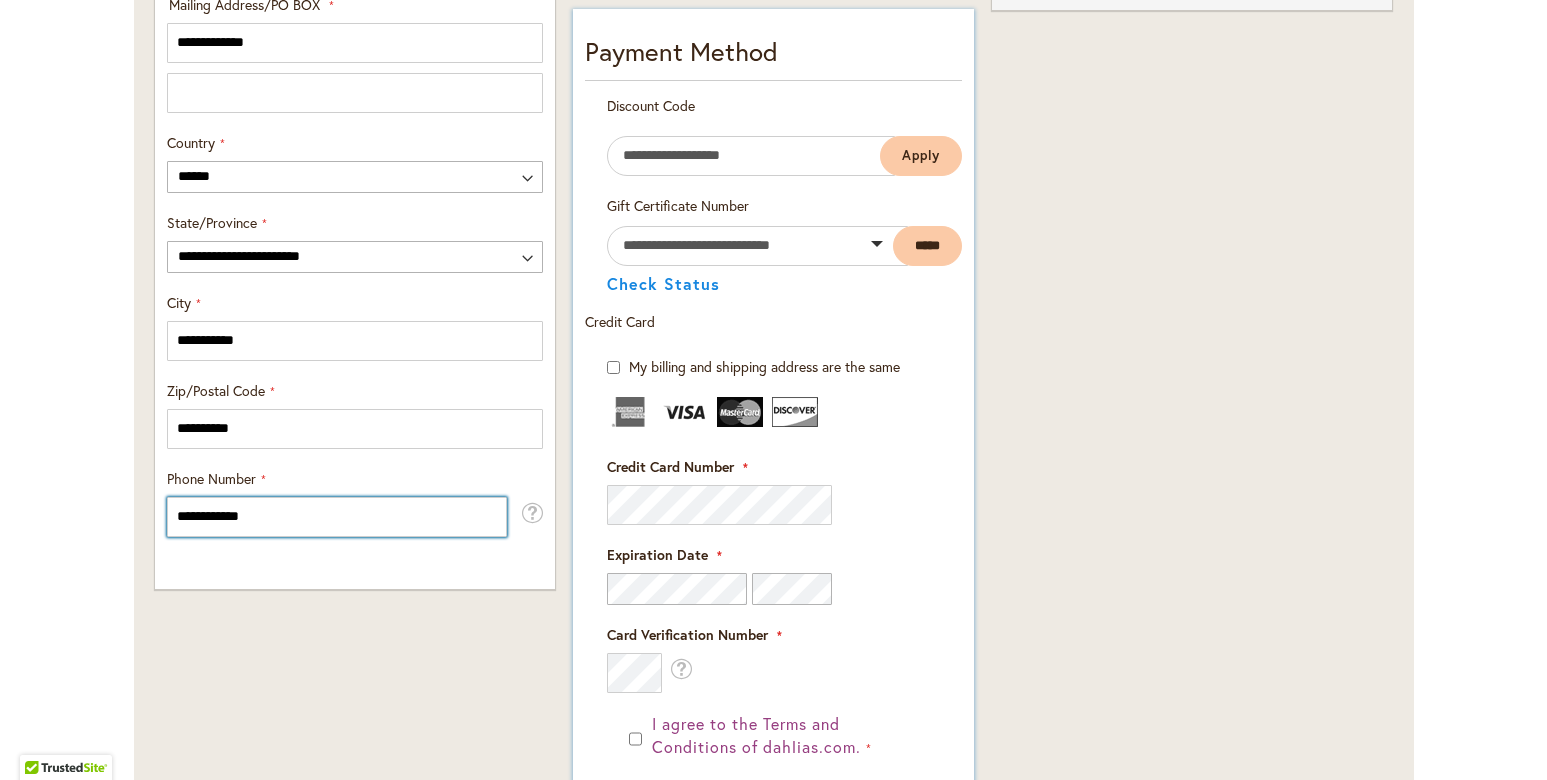 scroll, scrollTop: 1071, scrollLeft: 0, axis: vertical 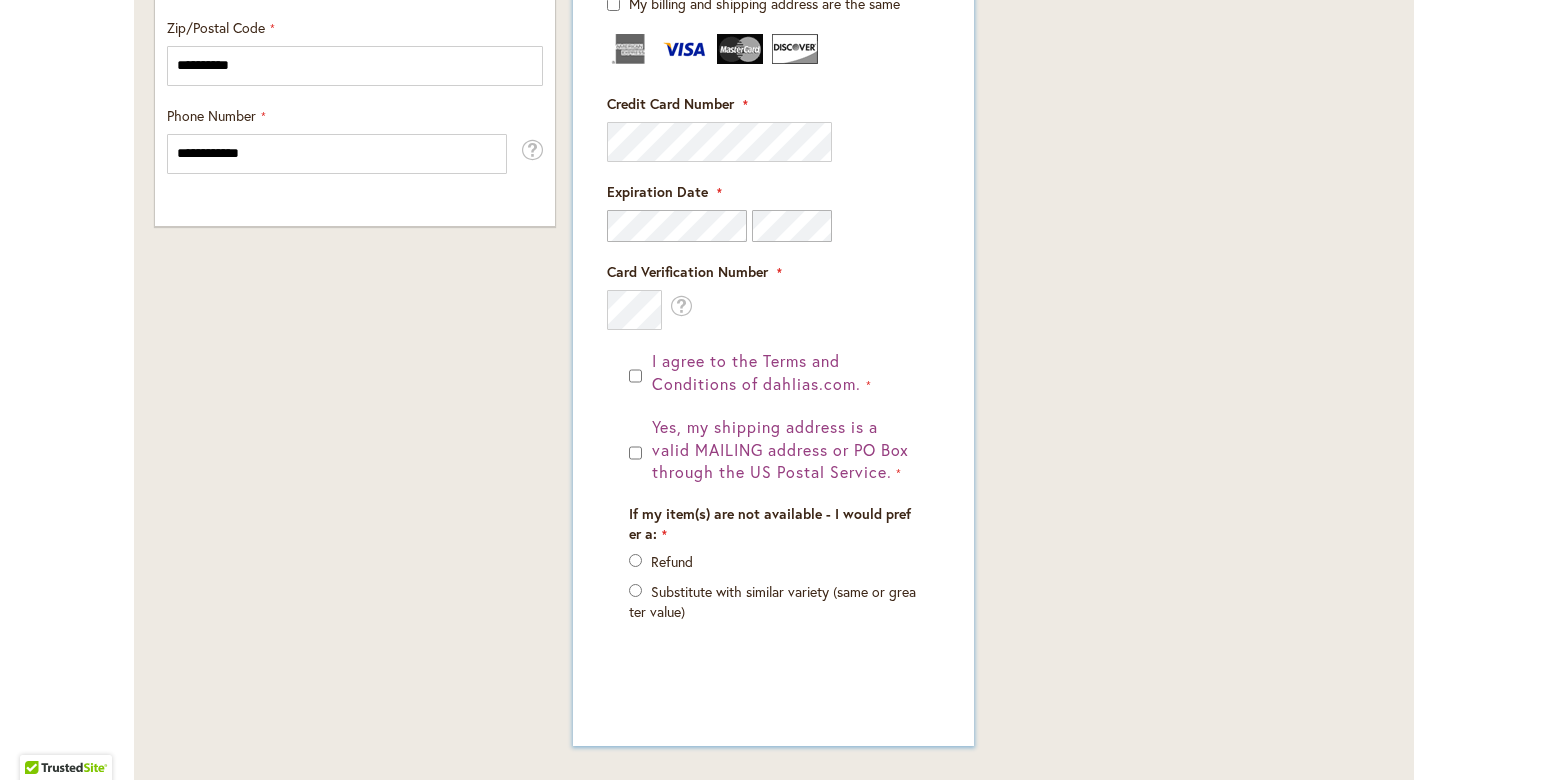 click on "Refund" at bounding box center [672, 561] 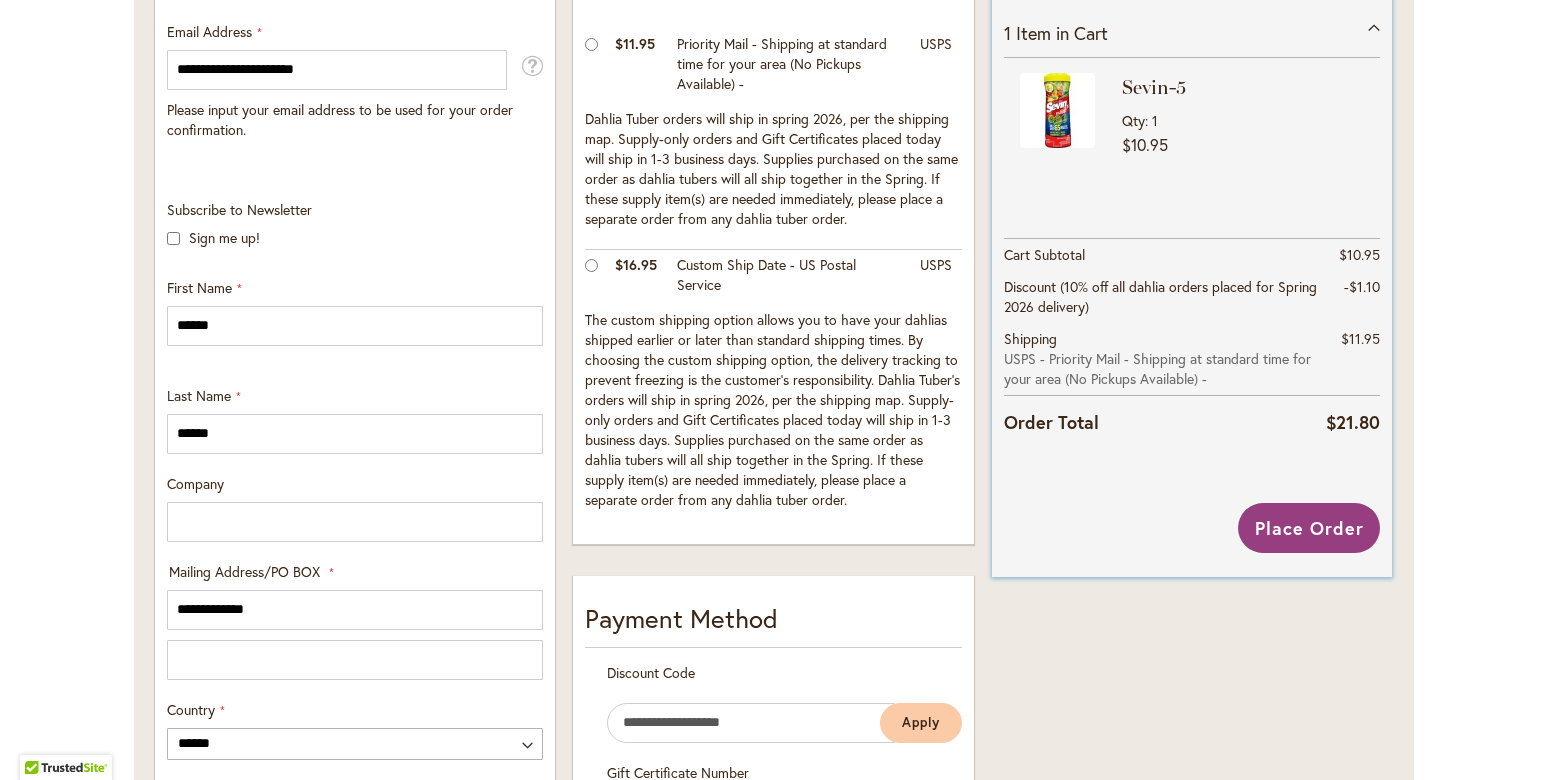 scroll, scrollTop: 497, scrollLeft: 0, axis: vertical 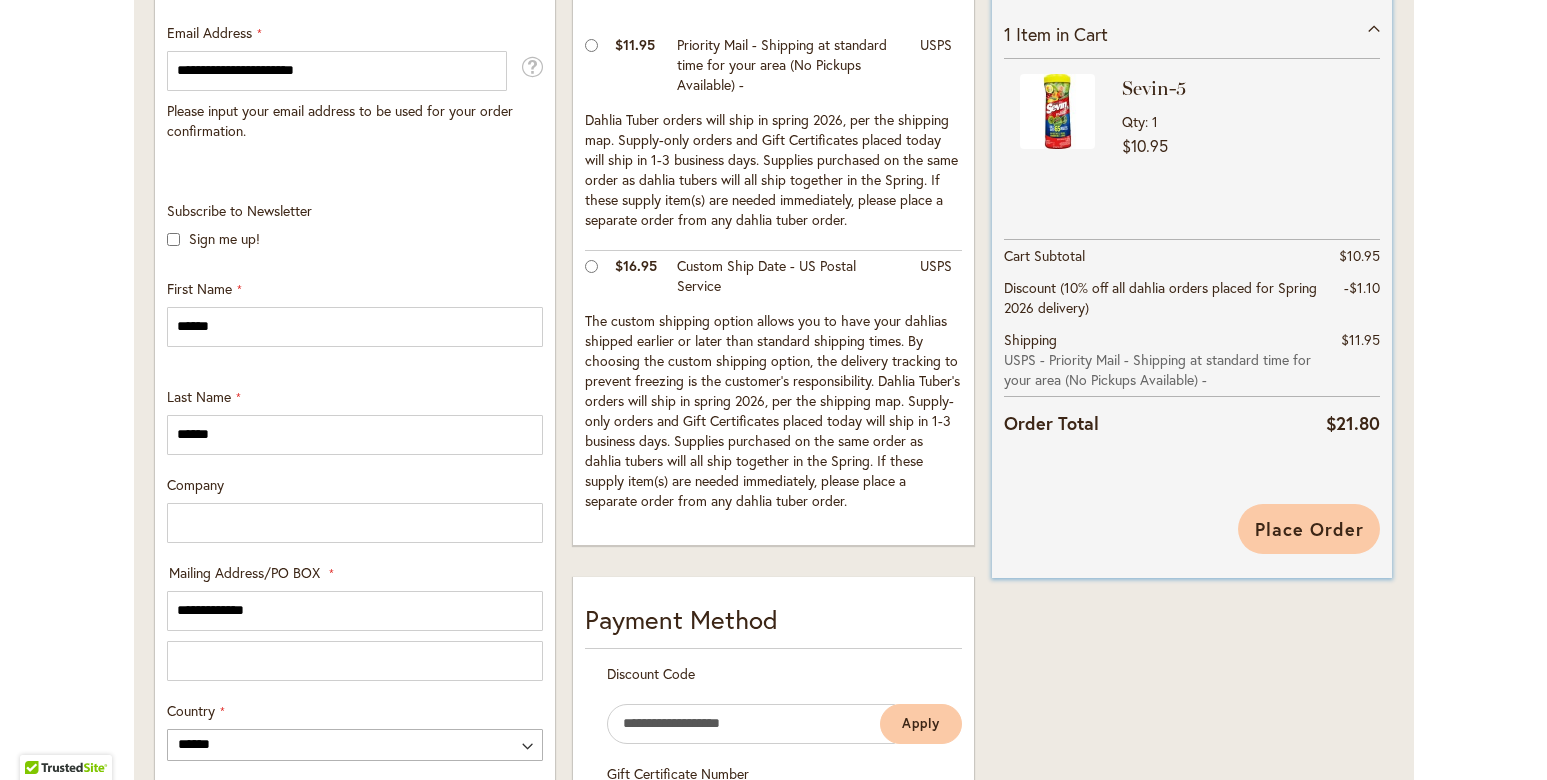 click on "Place Order" at bounding box center (1309, 529) 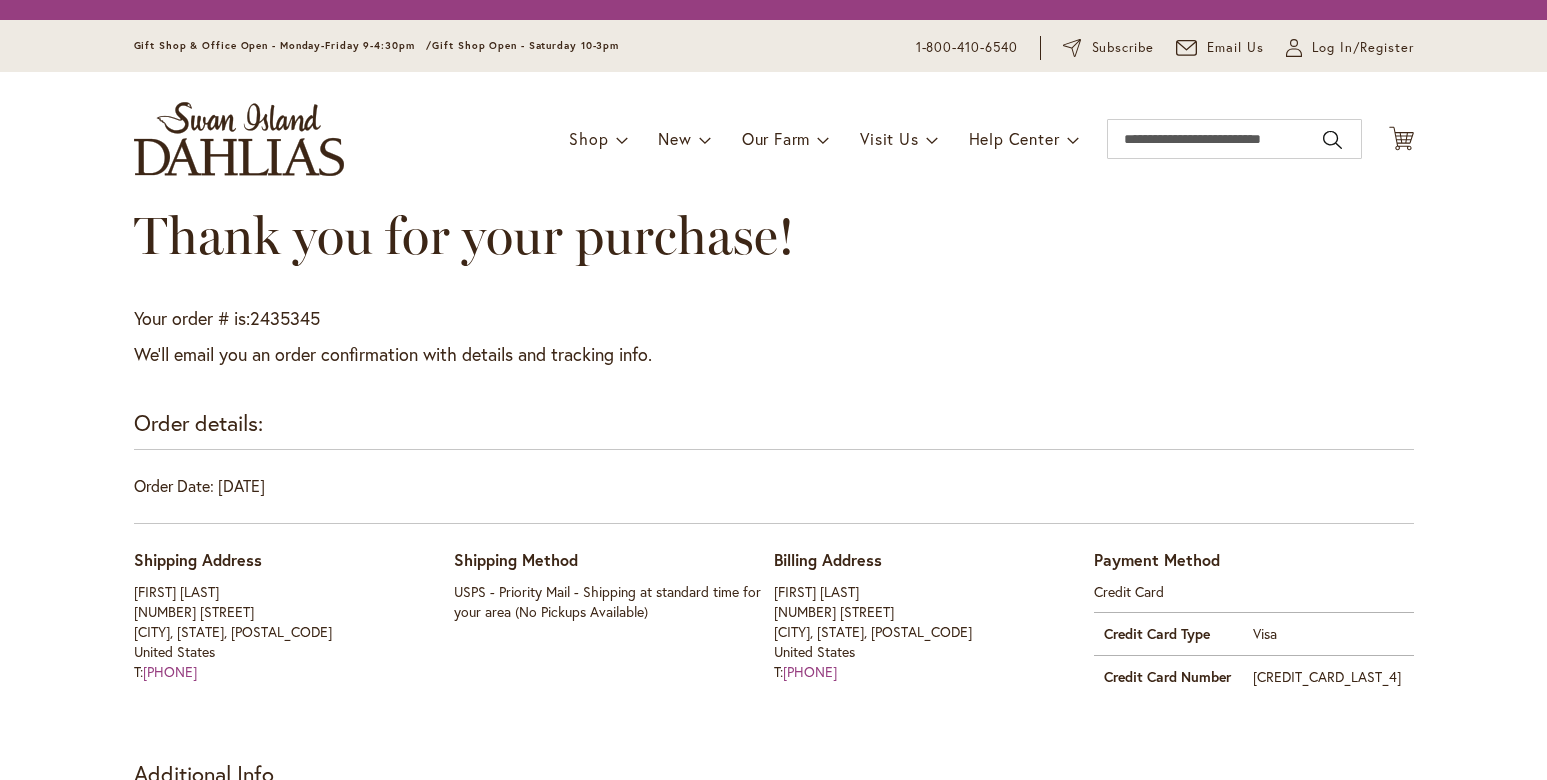 scroll, scrollTop: 0, scrollLeft: 0, axis: both 